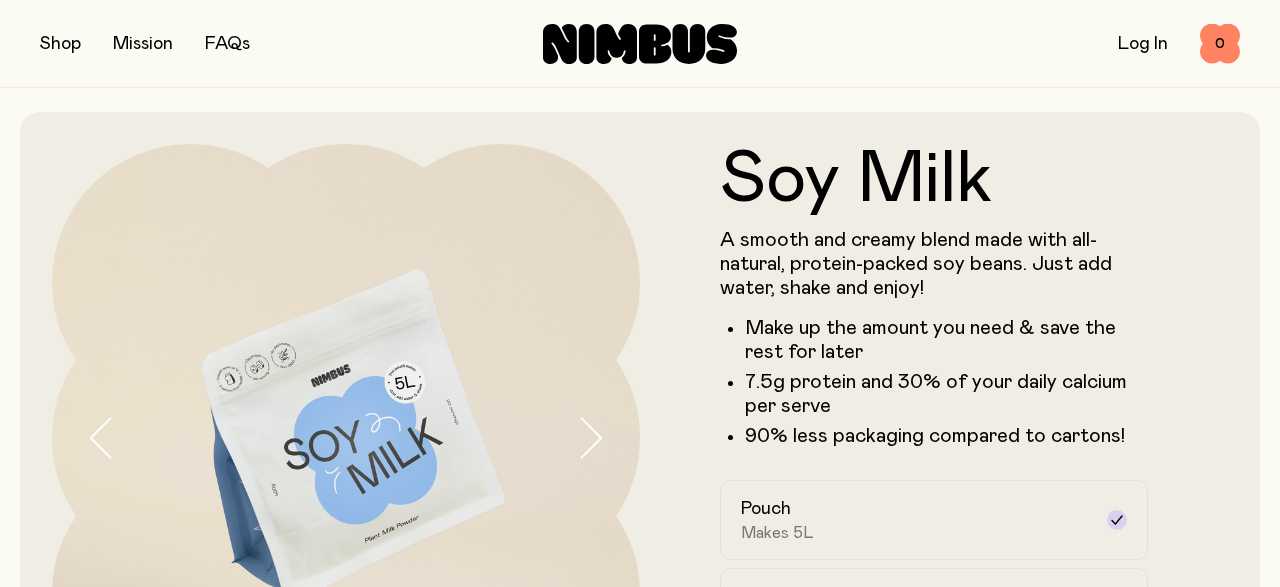 scroll, scrollTop: 0, scrollLeft: 0, axis: both 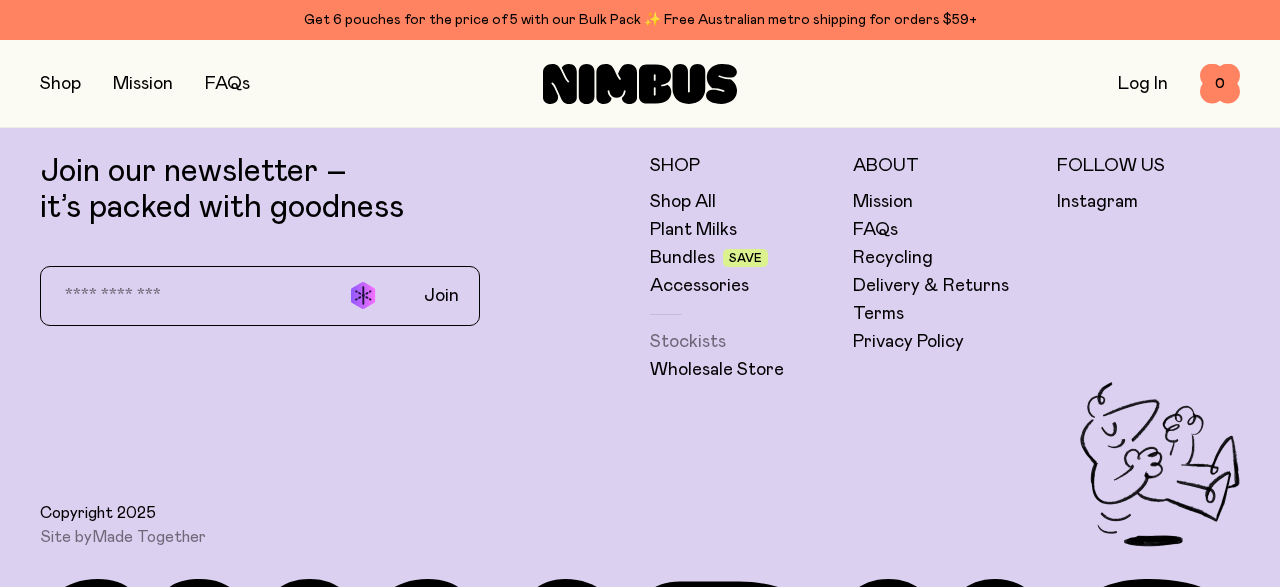 click on "Stockists" at bounding box center [688, 342] 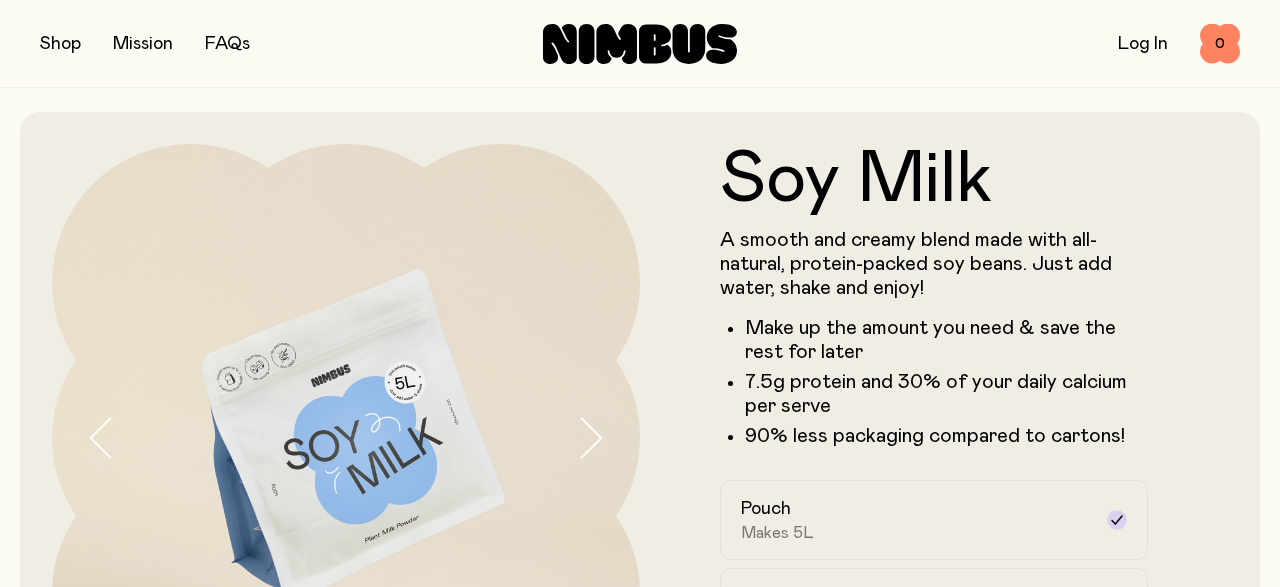 scroll, scrollTop: 0, scrollLeft: 0, axis: both 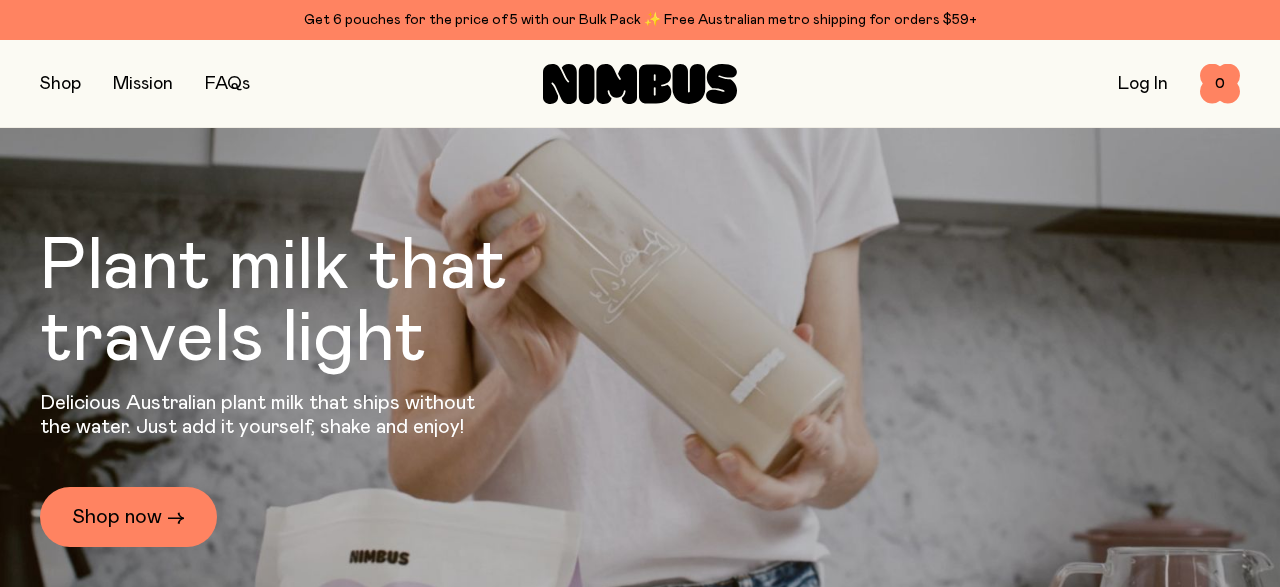 click on "Shop Mission FAQs Log In 0 0" at bounding box center [640, 83] 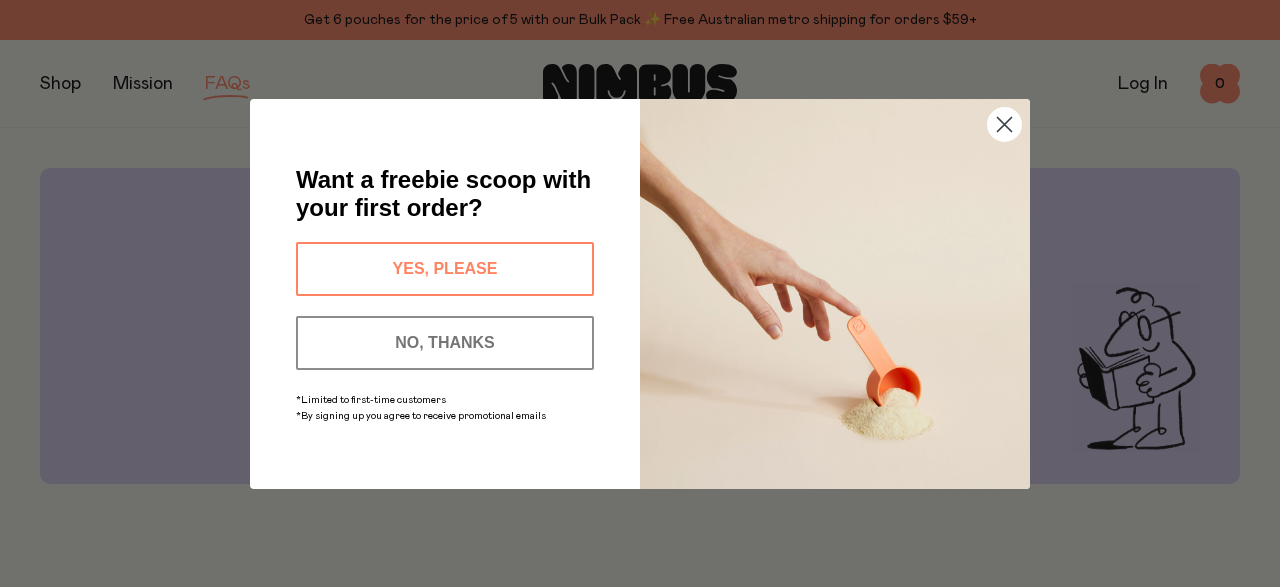 click 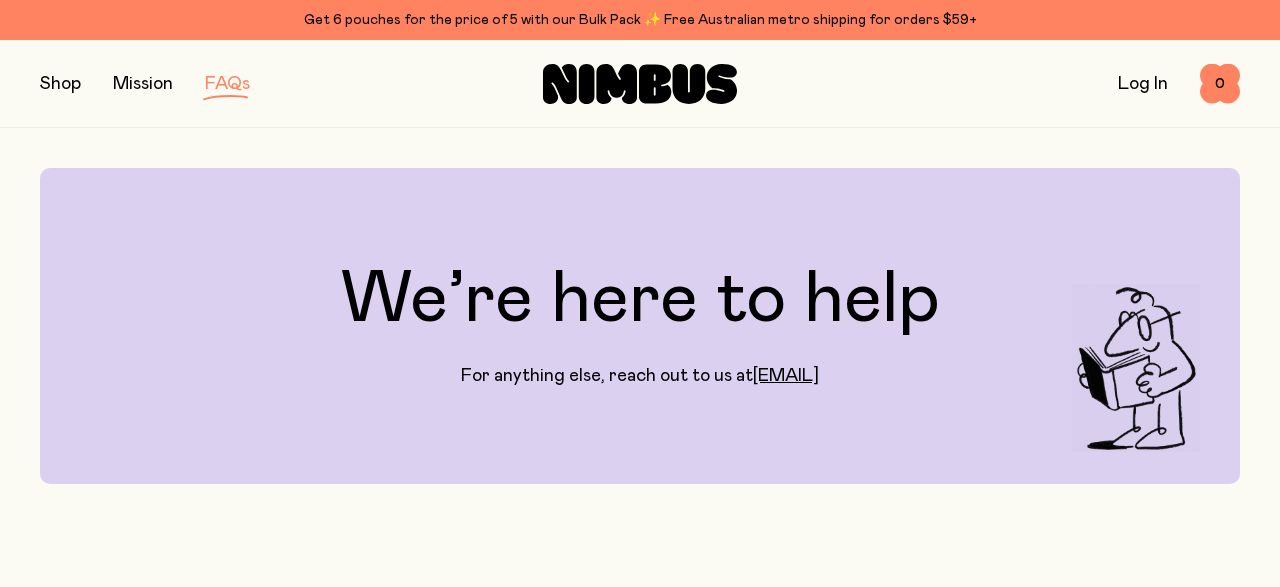 drag, startPoint x: 1273, startPoint y: 45, endPoint x: 1267, endPoint y: 91, distance: 46.389652 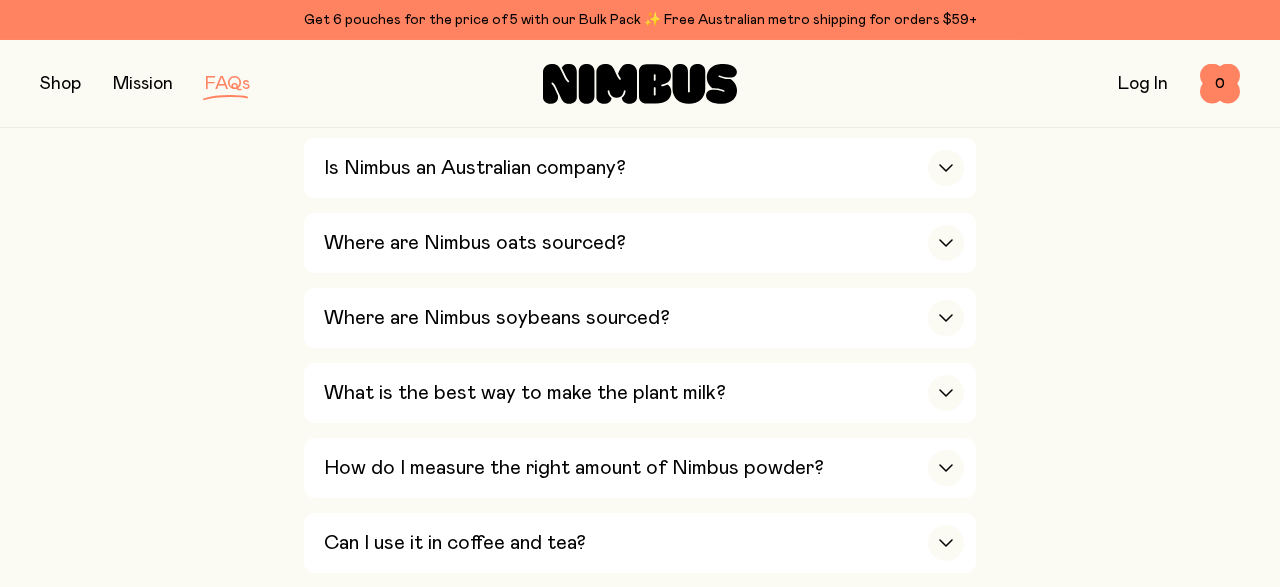 scroll, scrollTop: 549, scrollLeft: 0, axis: vertical 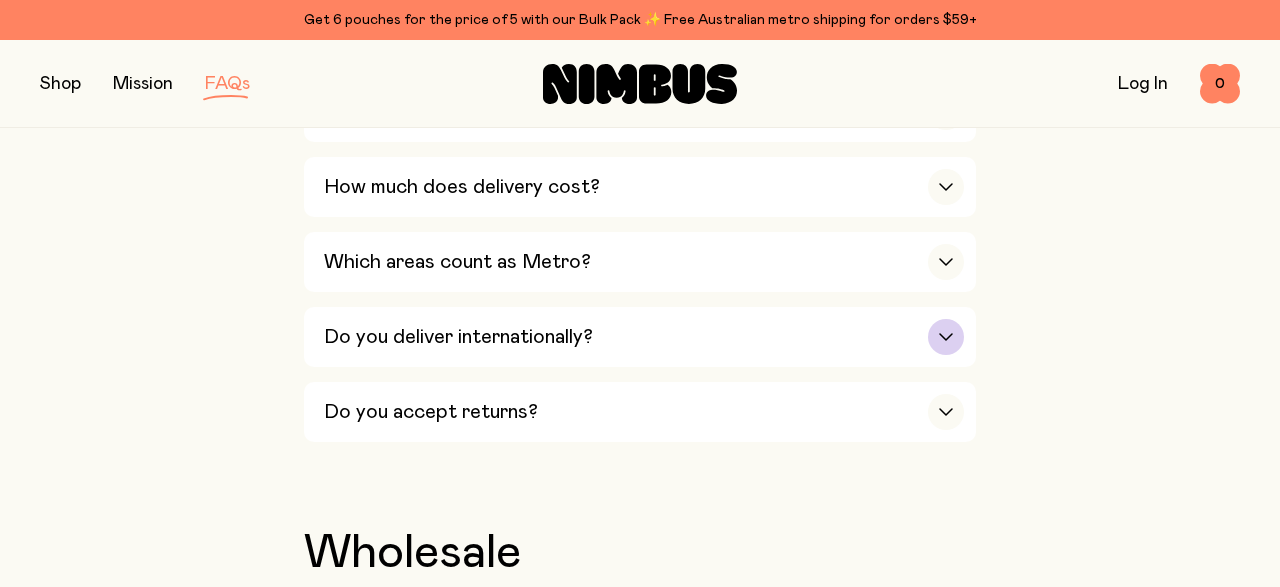 click at bounding box center [946, 337] 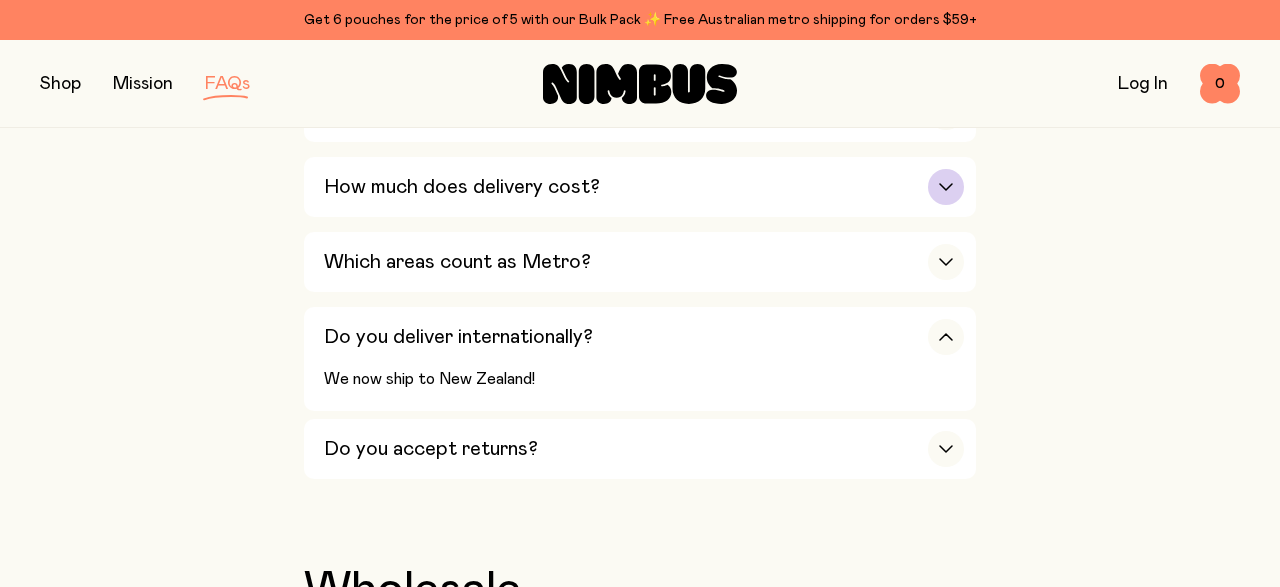click at bounding box center (946, 187) 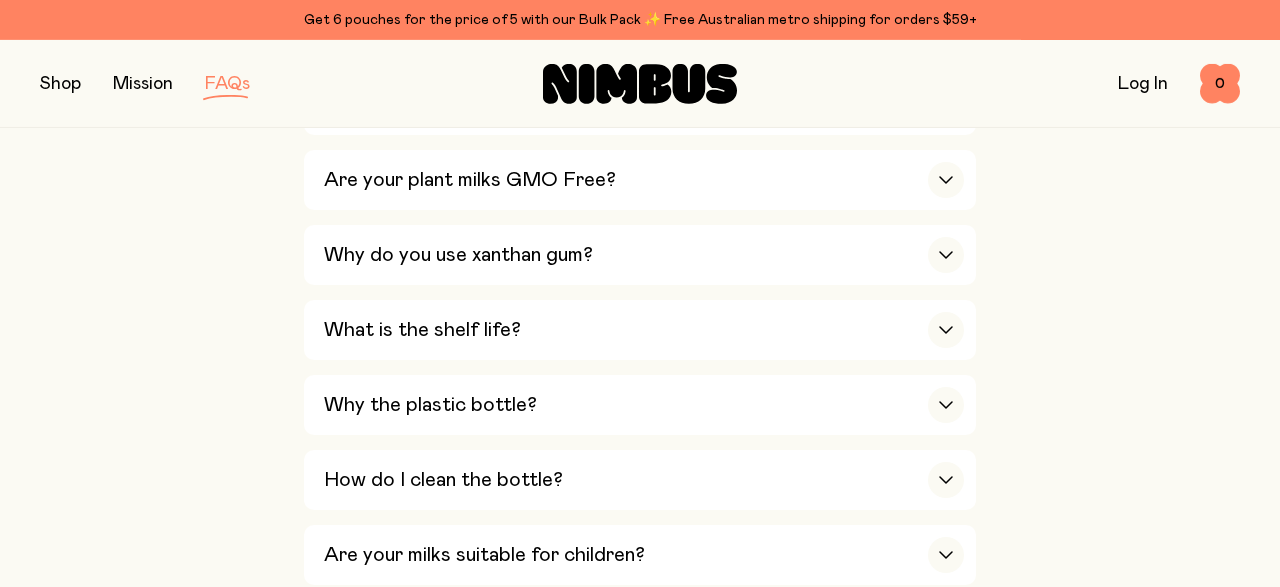 scroll, scrollTop: 0, scrollLeft: 0, axis: both 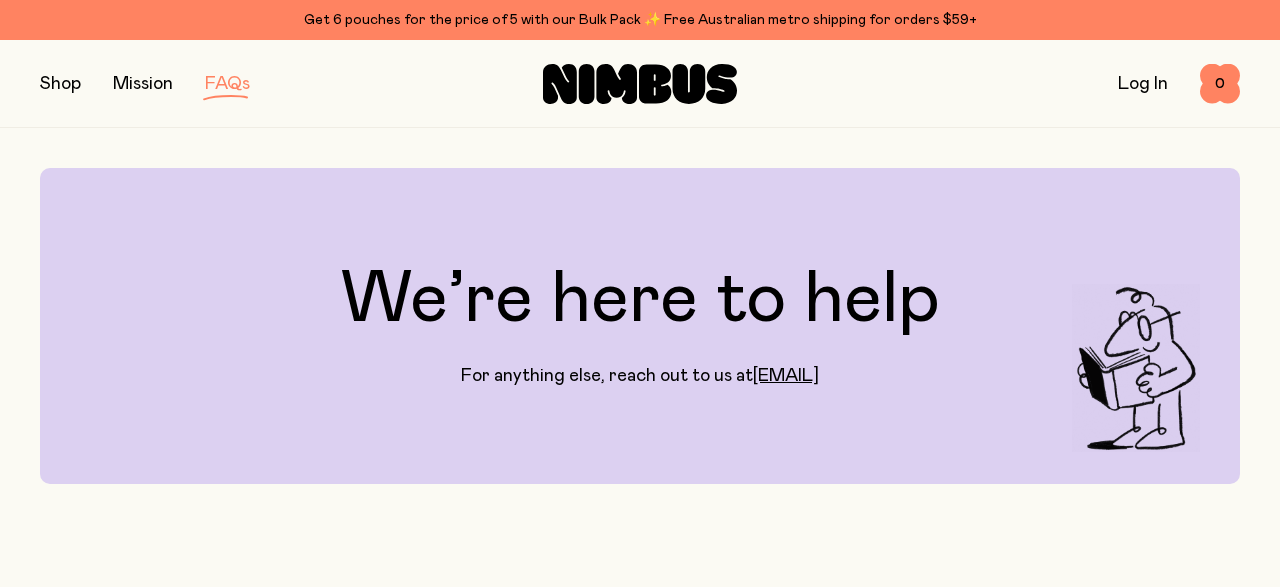 click at bounding box center (60, 84) 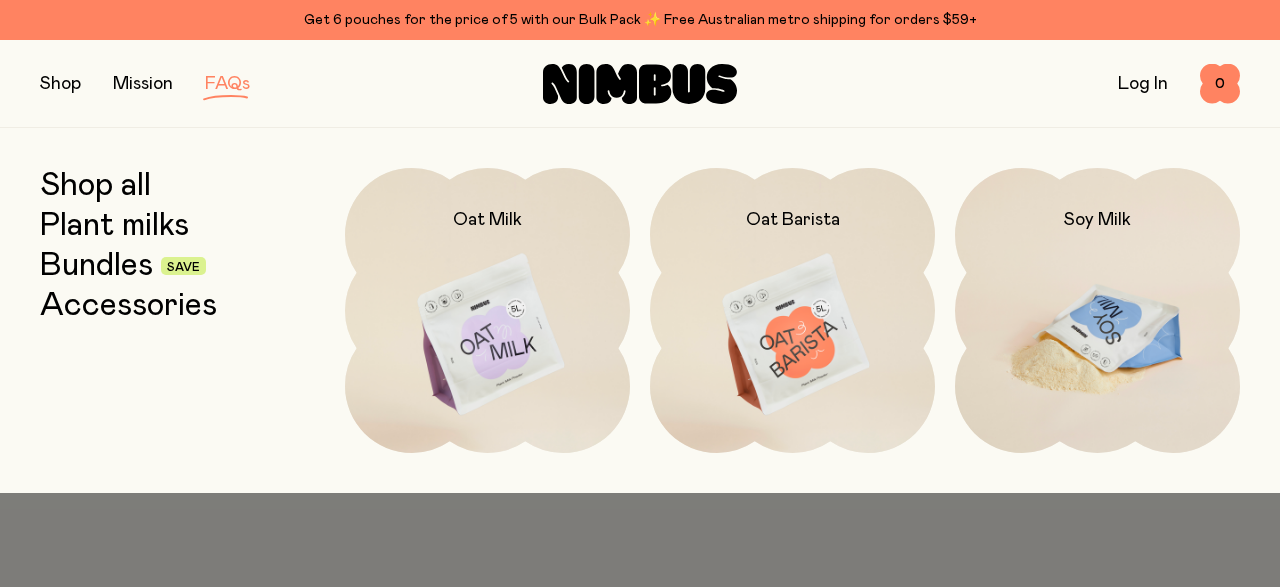 click at bounding box center (1097, 335) 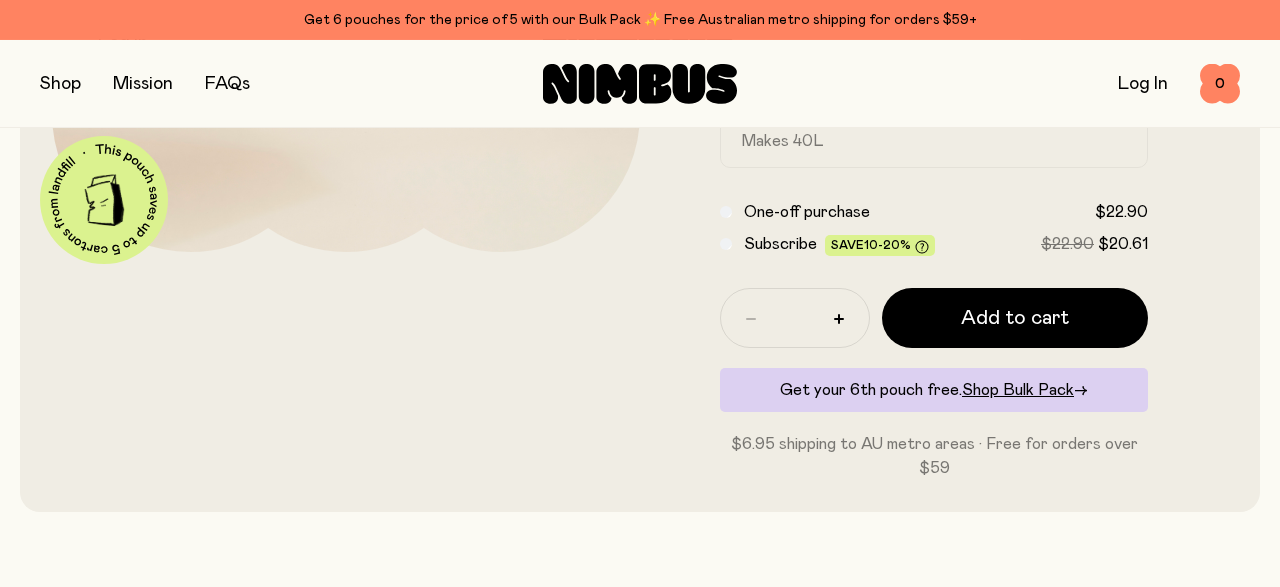 scroll, scrollTop: 187, scrollLeft: 0, axis: vertical 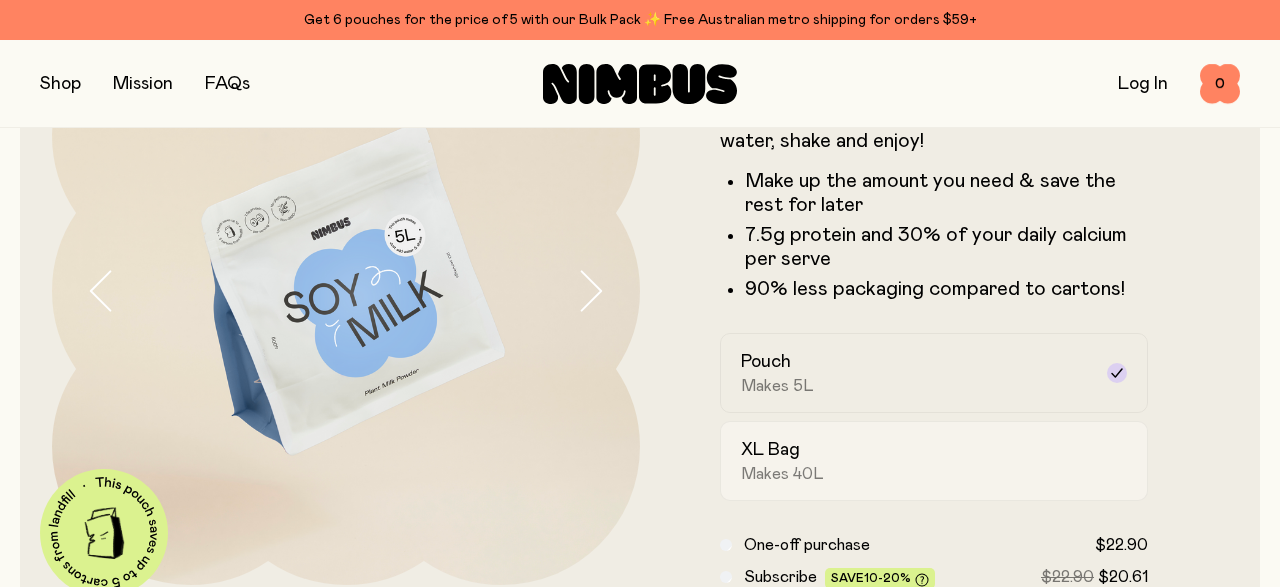 click on "XL Bag Makes 40L" at bounding box center [916, 461] 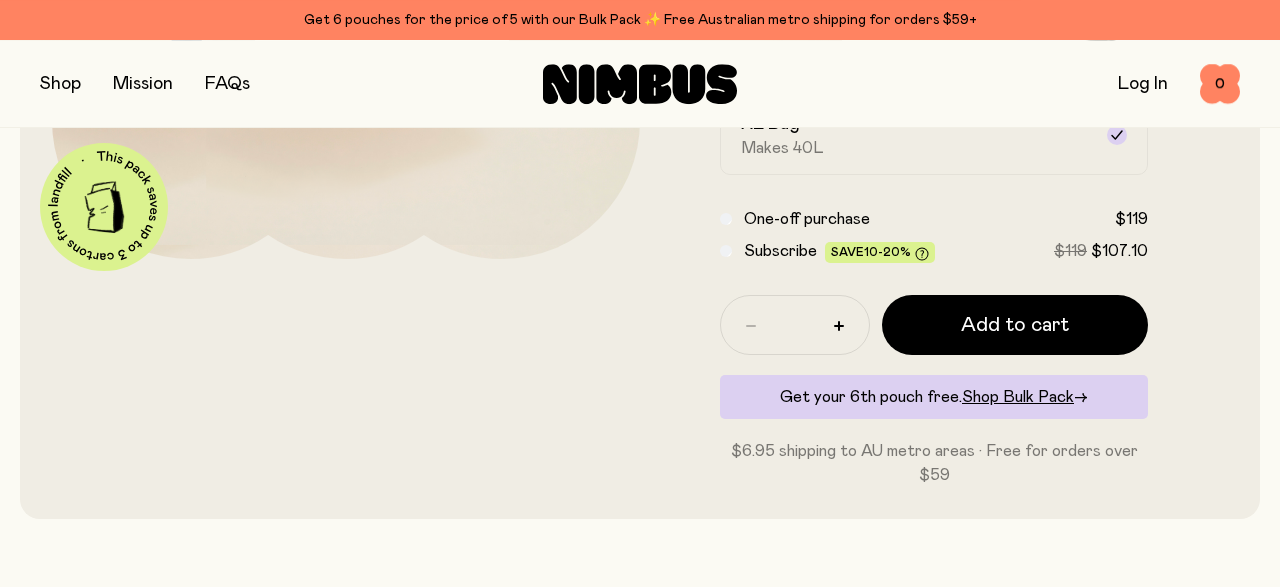 scroll, scrollTop: 526, scrollLeft: 0, axis: vertical 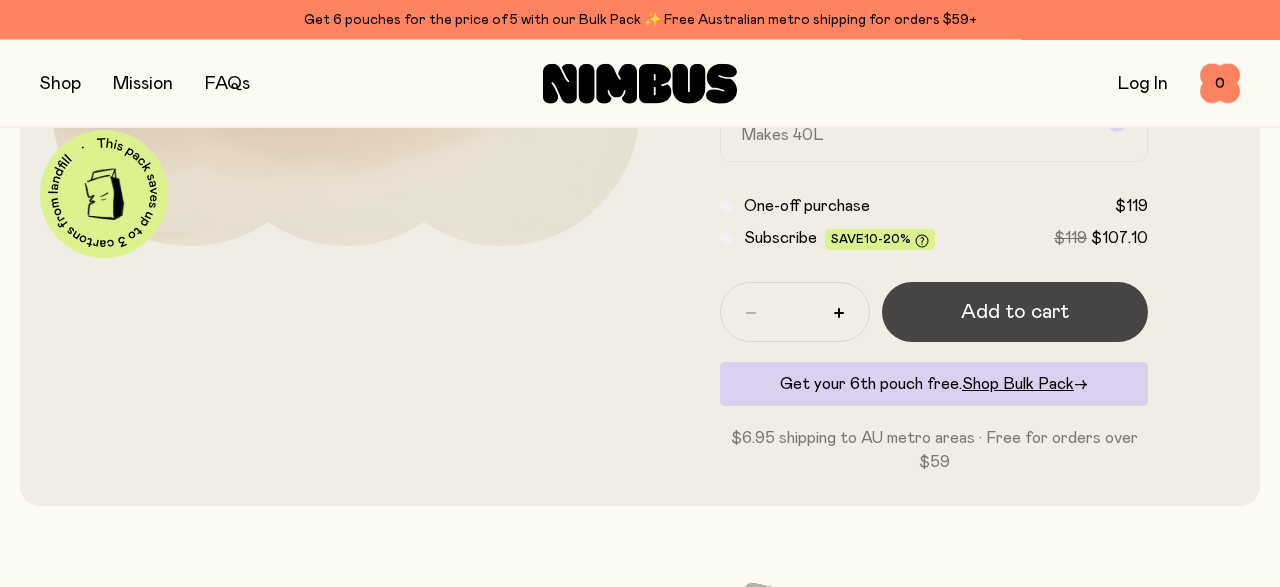 click on "Add to cart" at bounding box center (1015, 312) 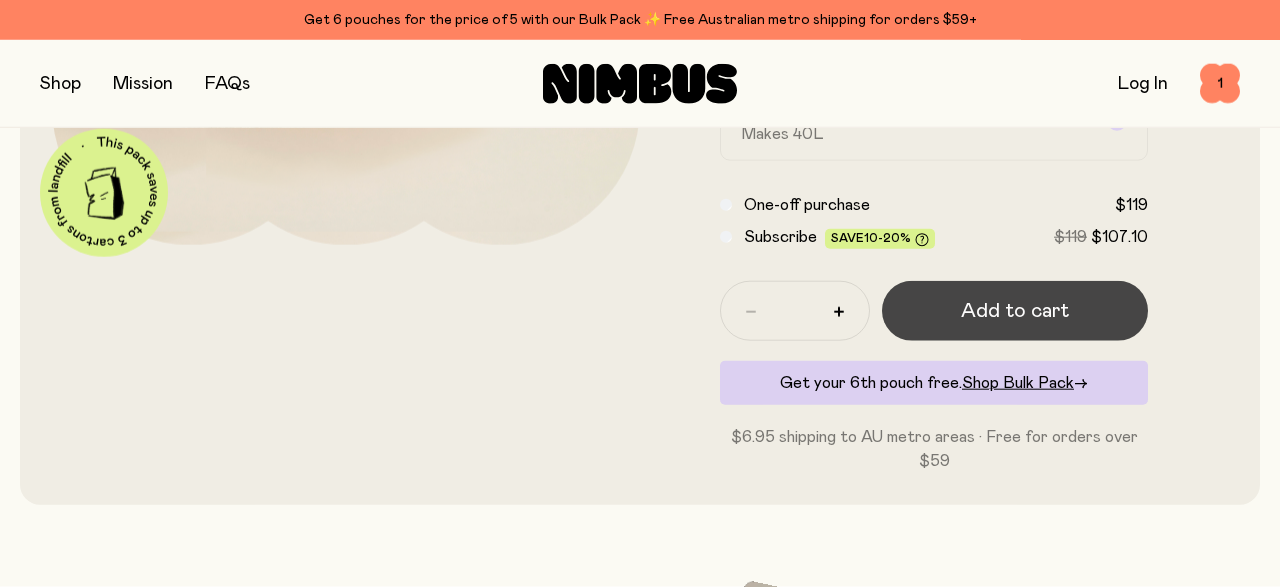 scroll, scrollTop: 0, scrollLeft: 0, axis: both 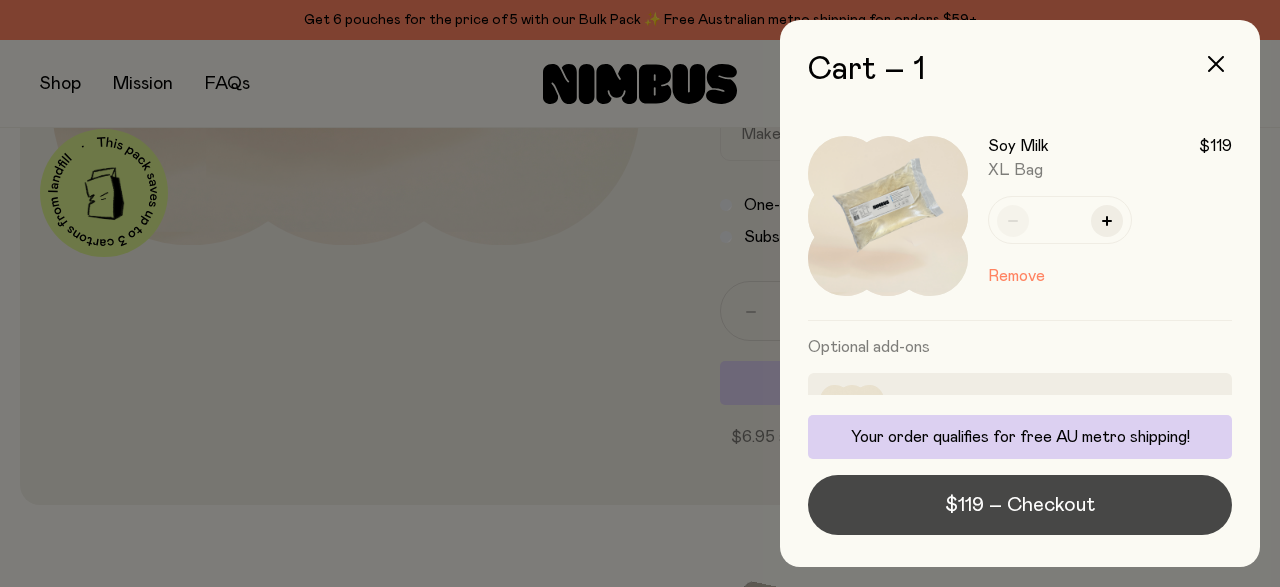 click on "$119 – Checkout" at bounding box center [1020, 505] 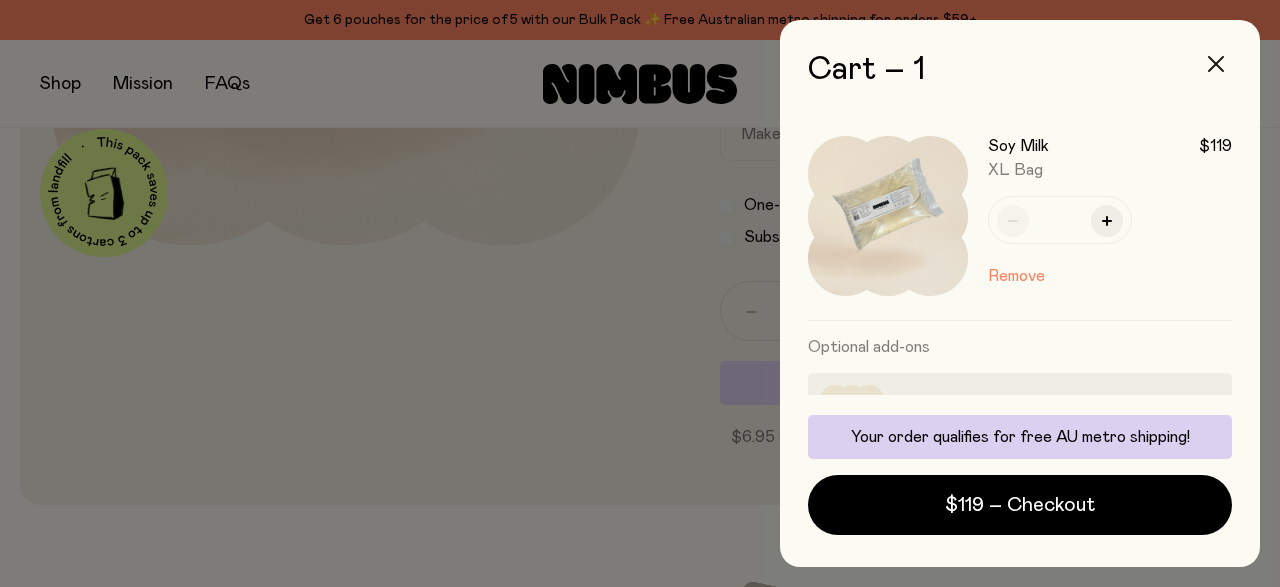 click 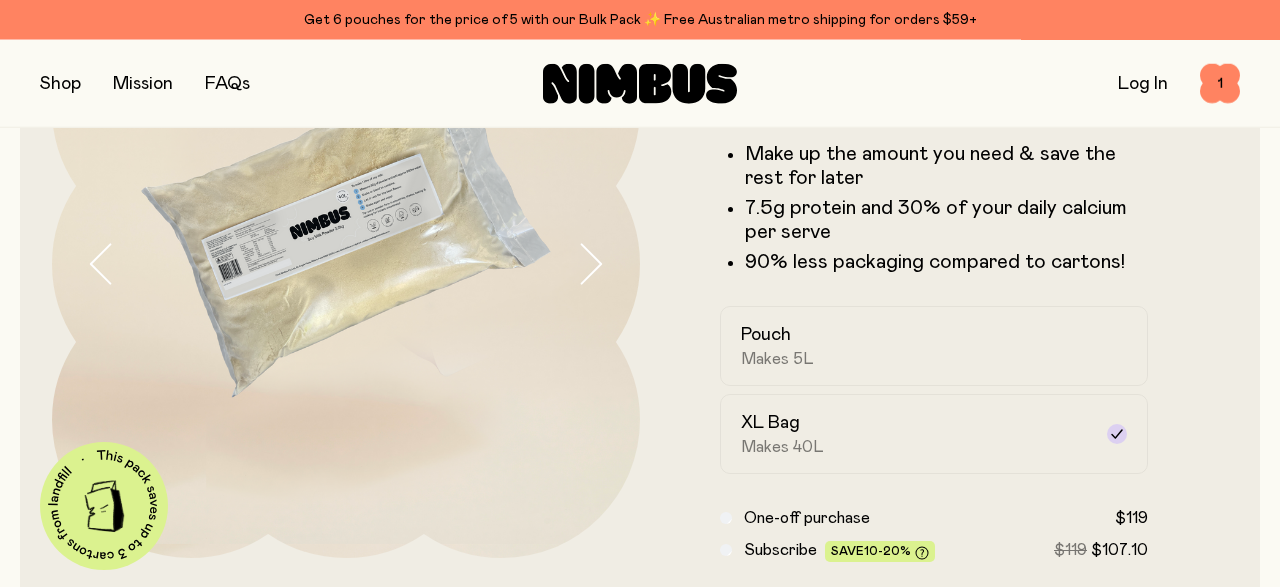 scroll, scrollTop: 97, scrollLeft: 0, axis: vertical 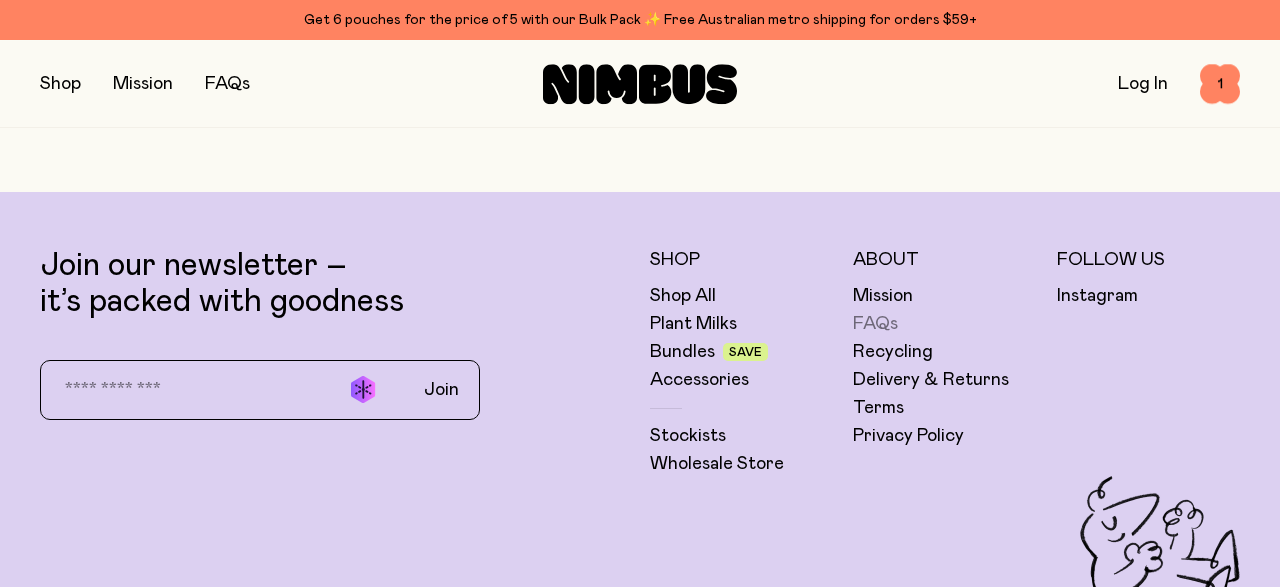 click on "FAQs" at bounding box center (875, 324) 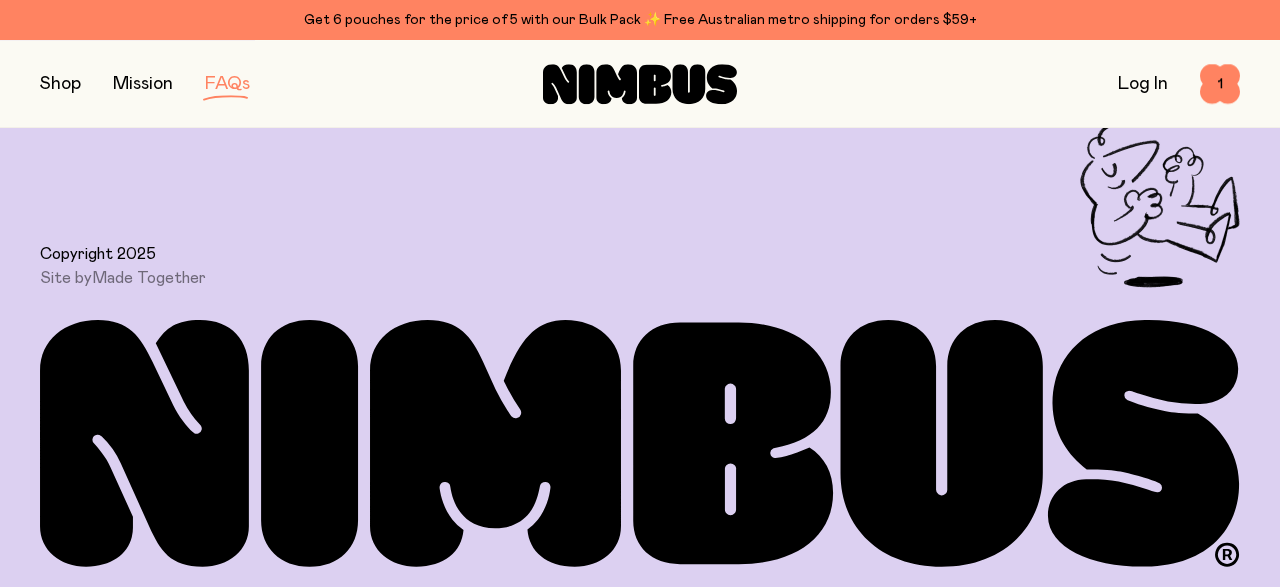 scroll, scrollTop: 0, scrollLeft: 0, axis: both 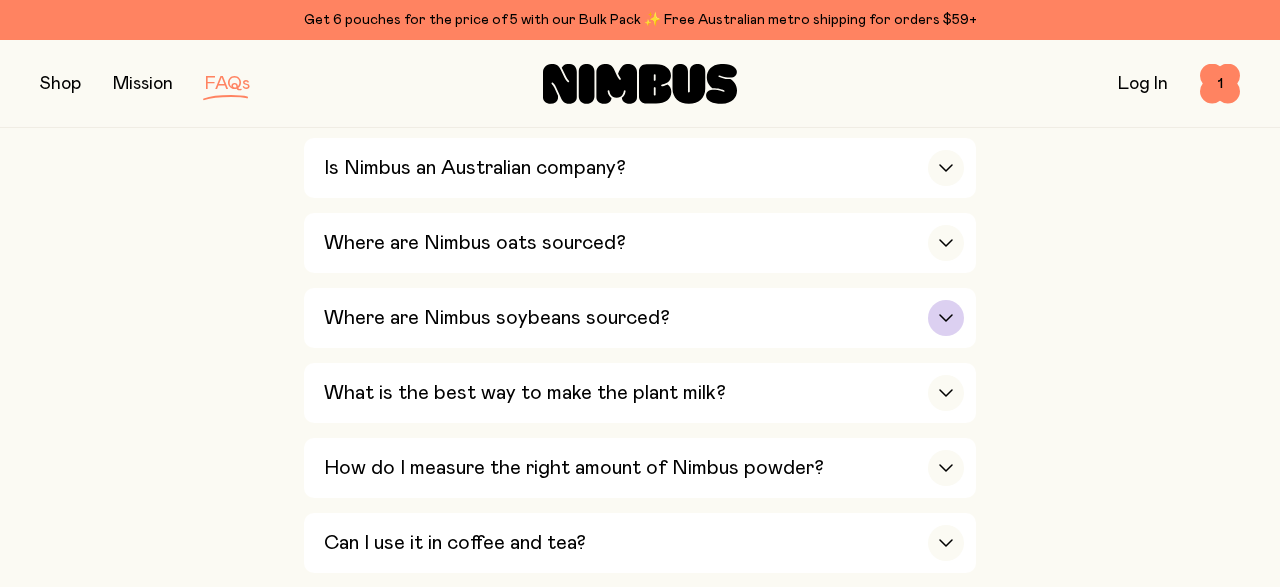 click at bounding box center [946, 318] 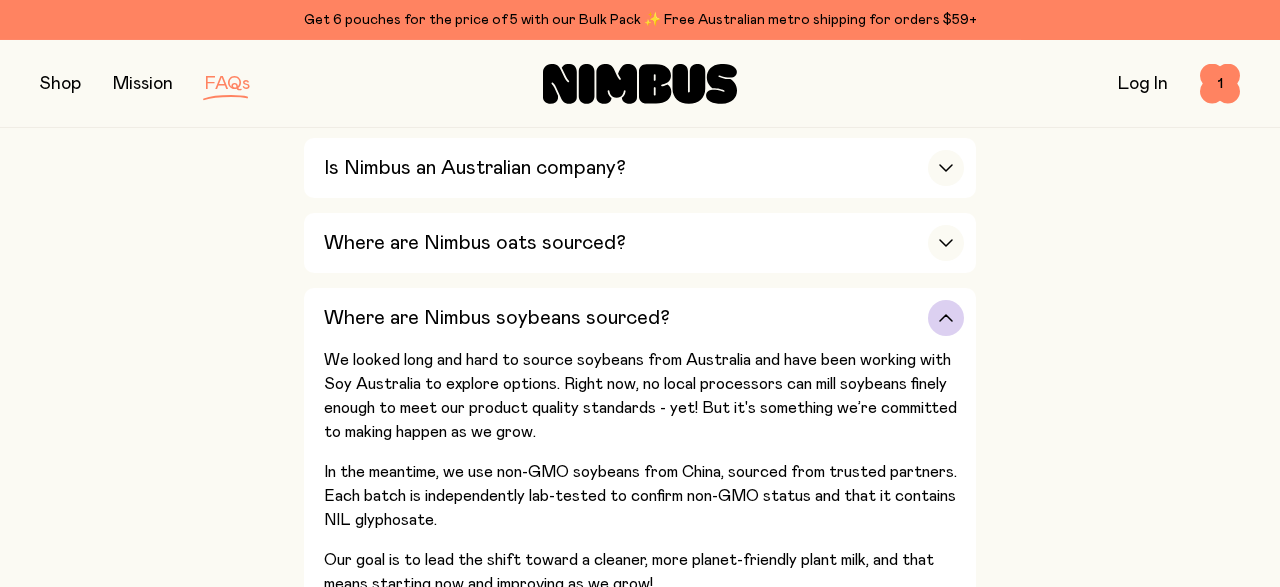 type 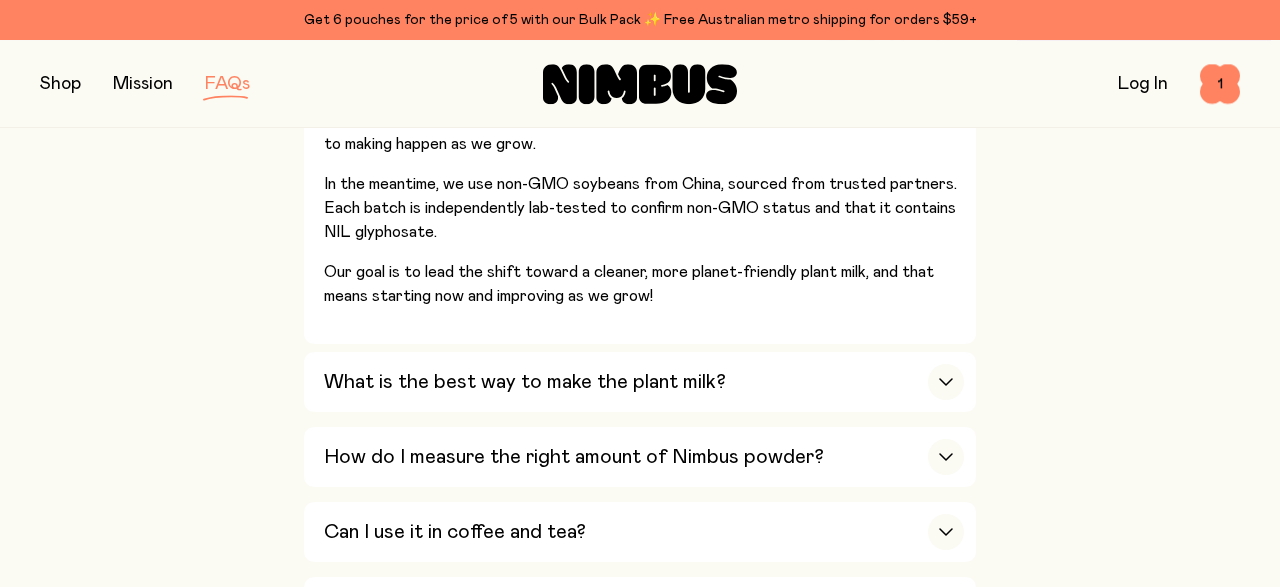 scroll, scrollTop: 850, scrollLeft: 0, axis: vertical 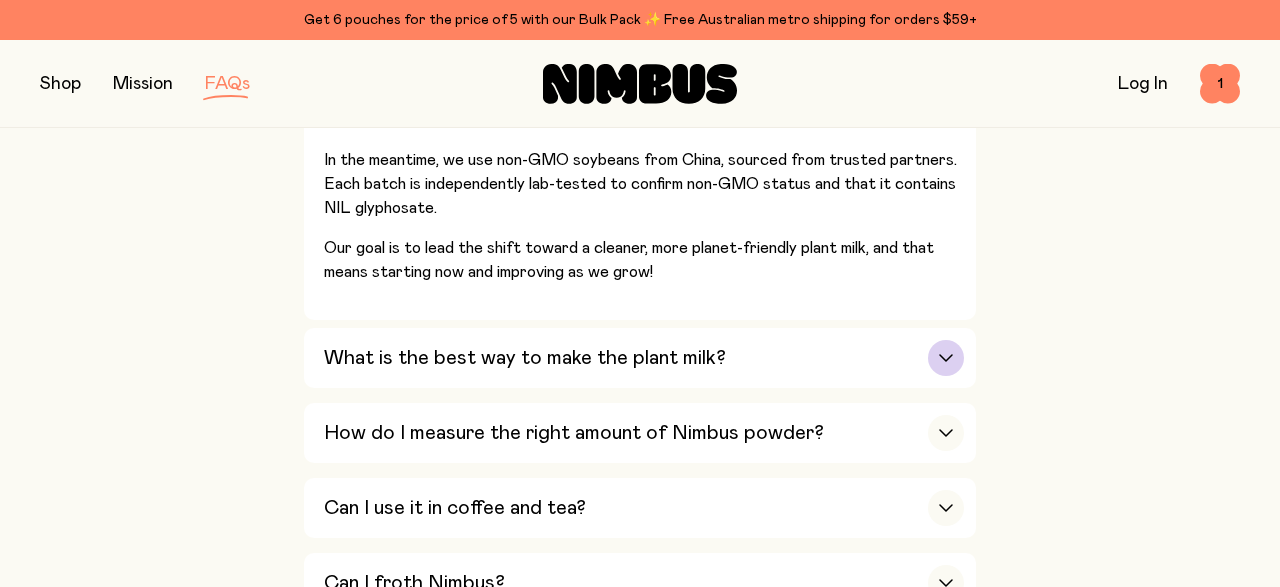 click 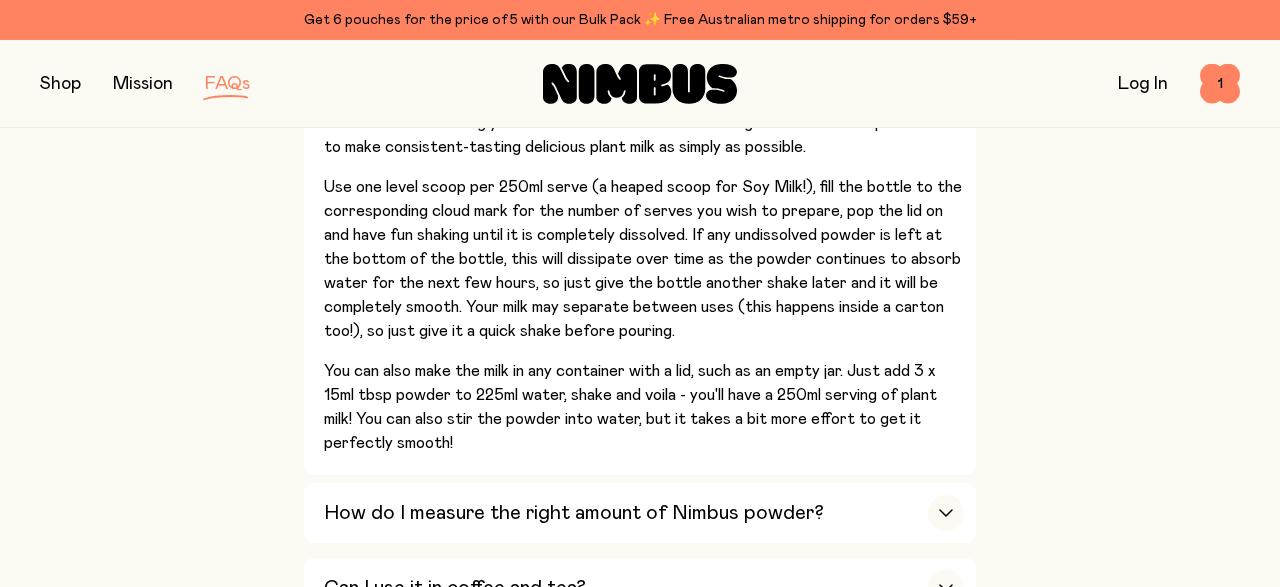 type 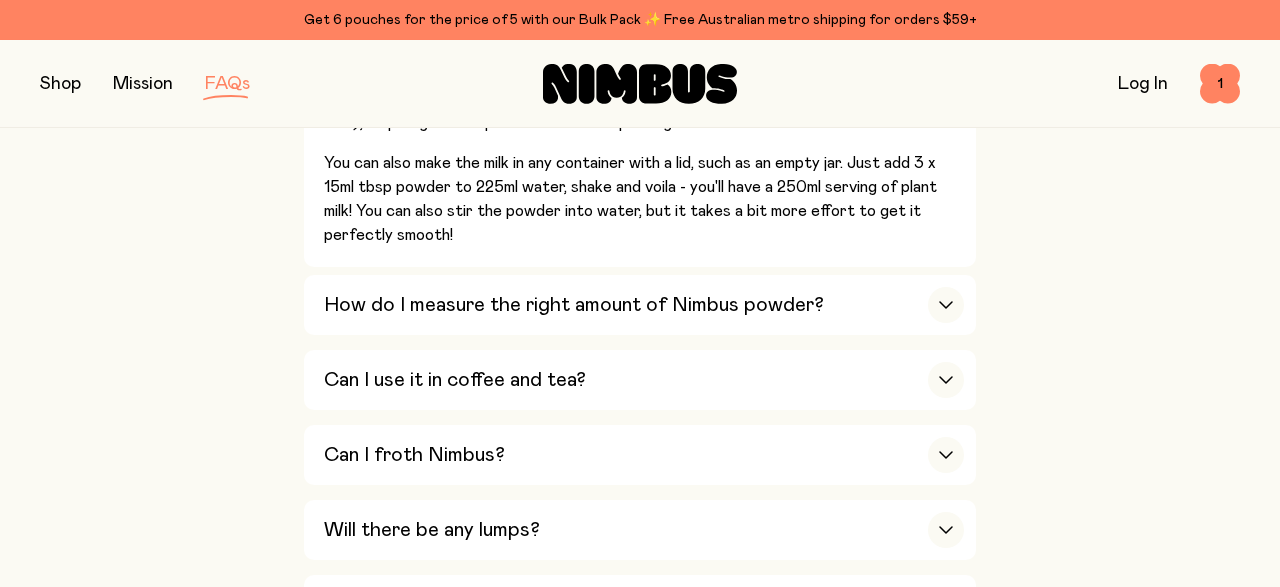 scroll, scrollTop: 1110, scrollLeft: 0, axis: vertical 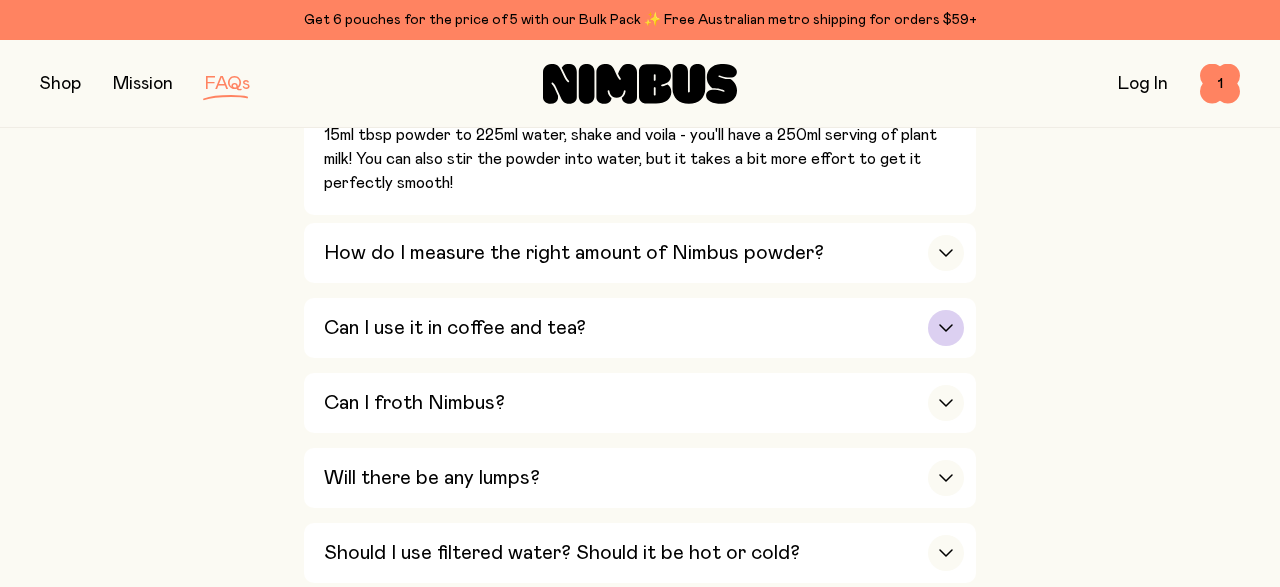 click at bounding box center (946, 328) 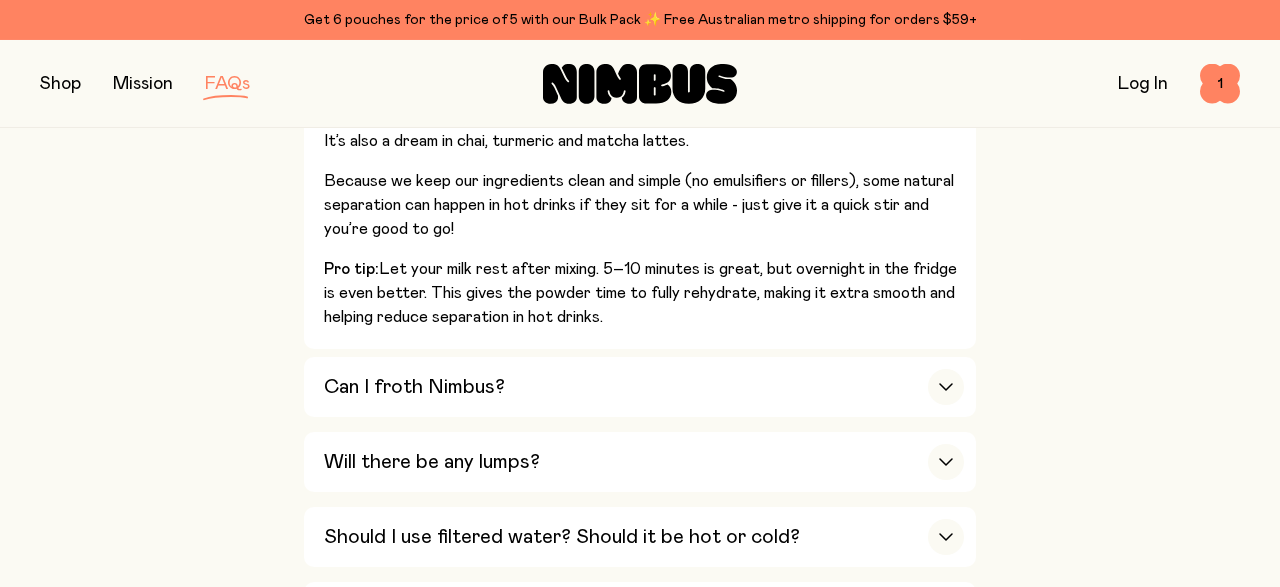 type 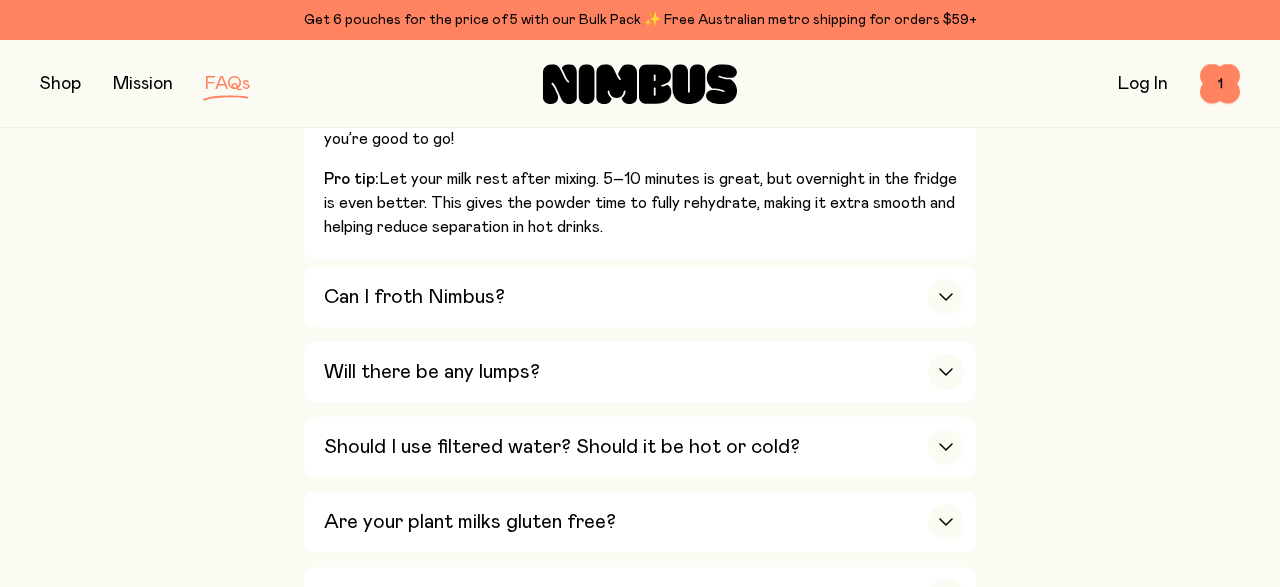 scroll, scrollTop: 1214, scrollLeft: 0, axis: vertical 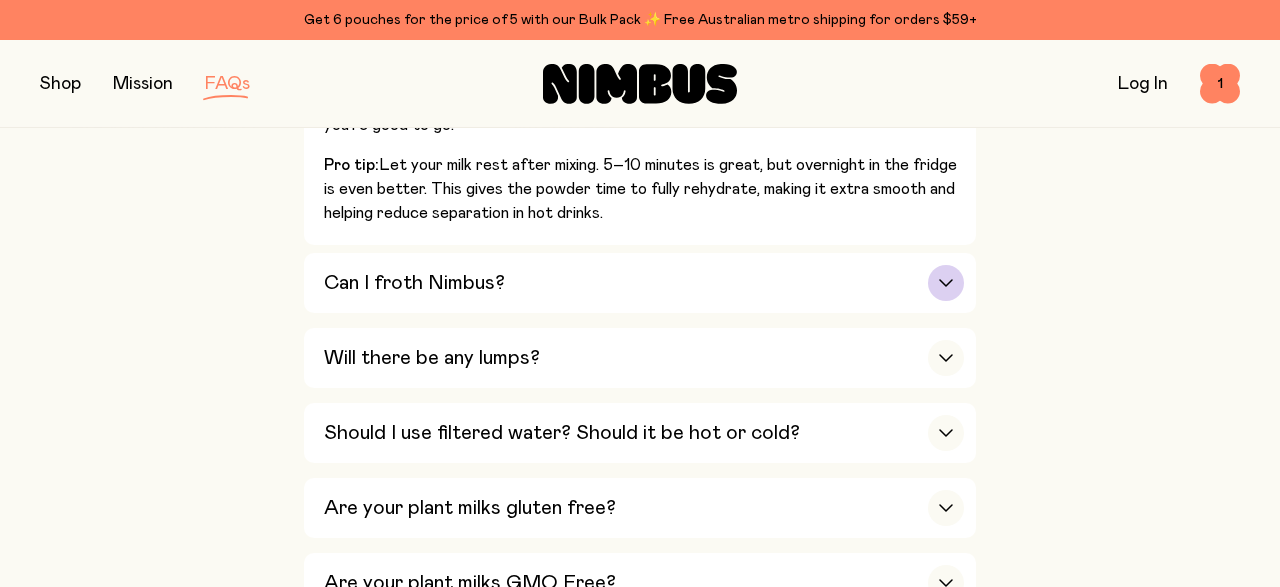 click at bounding box center (946, 283) 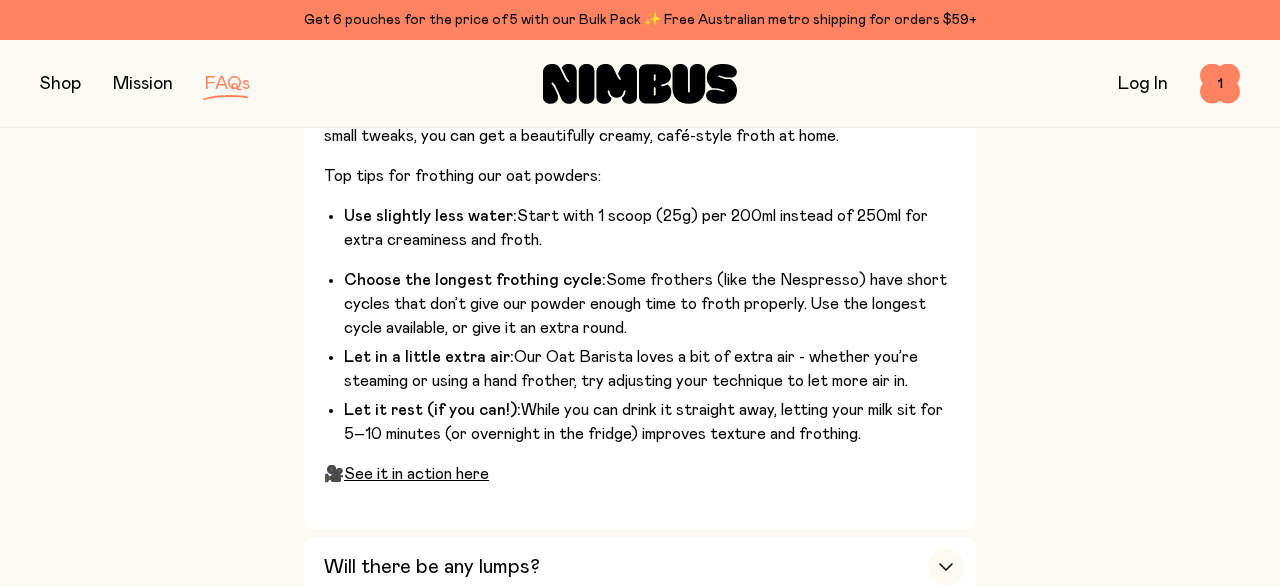 type 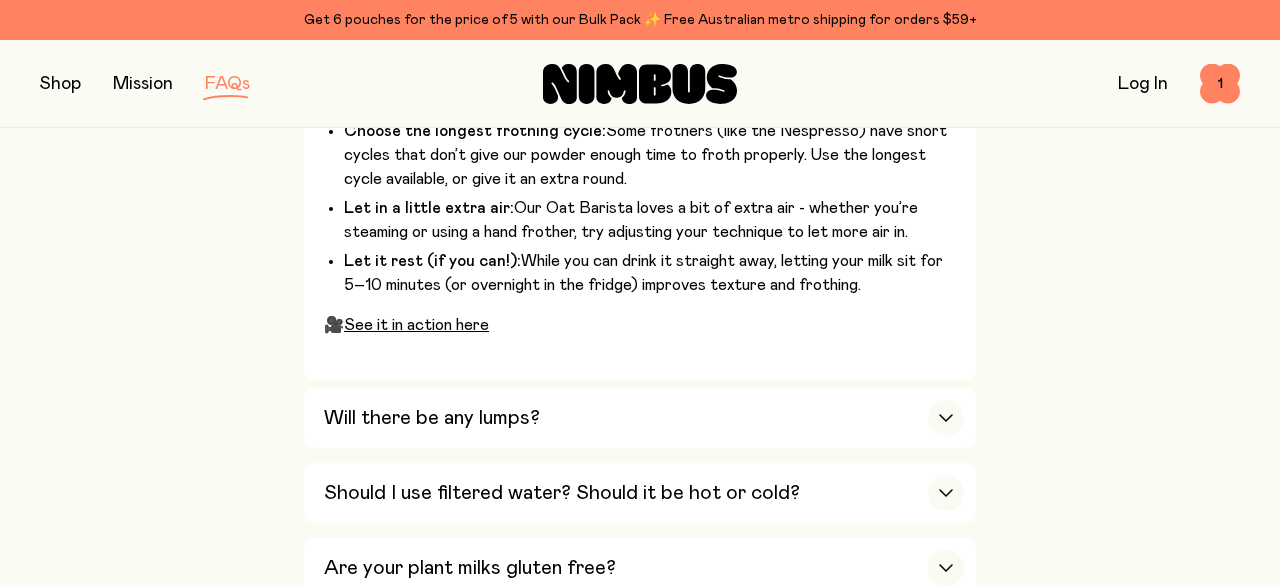 scroll, scrollTop: 1370, scrollLeft: 0, axis: vertical 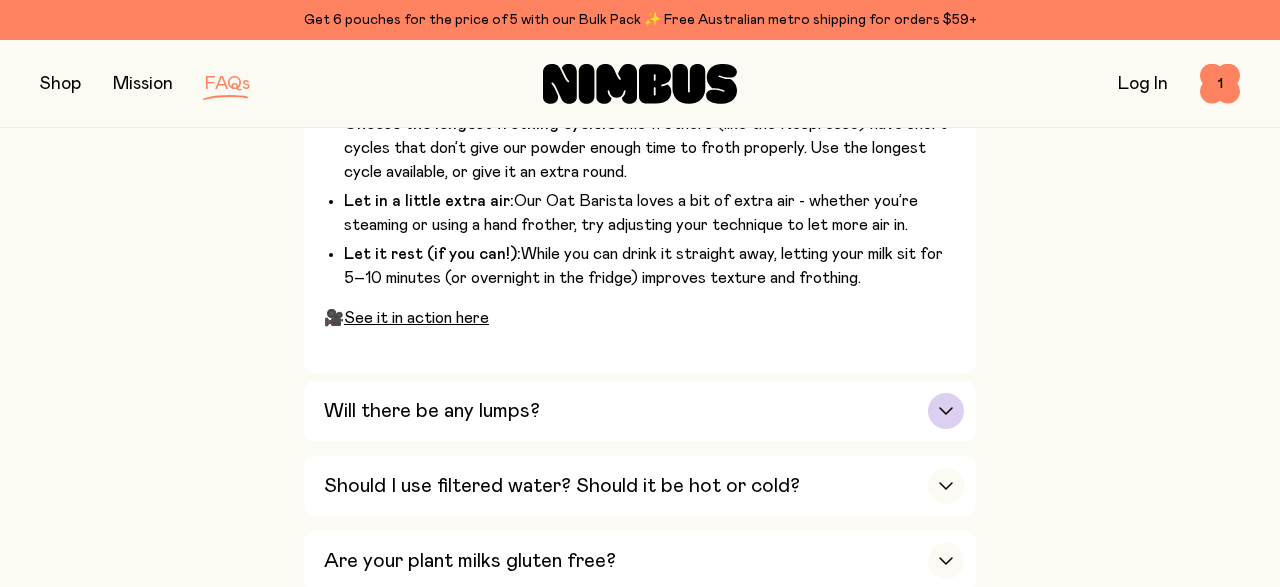 click at bounding box center (946, 411) 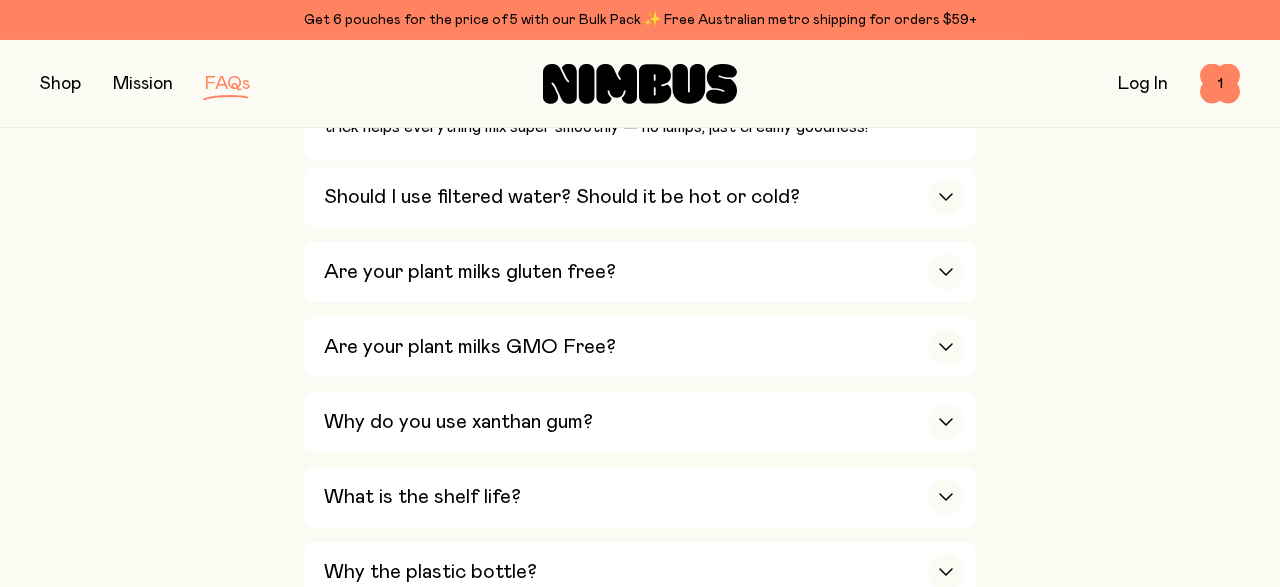 type 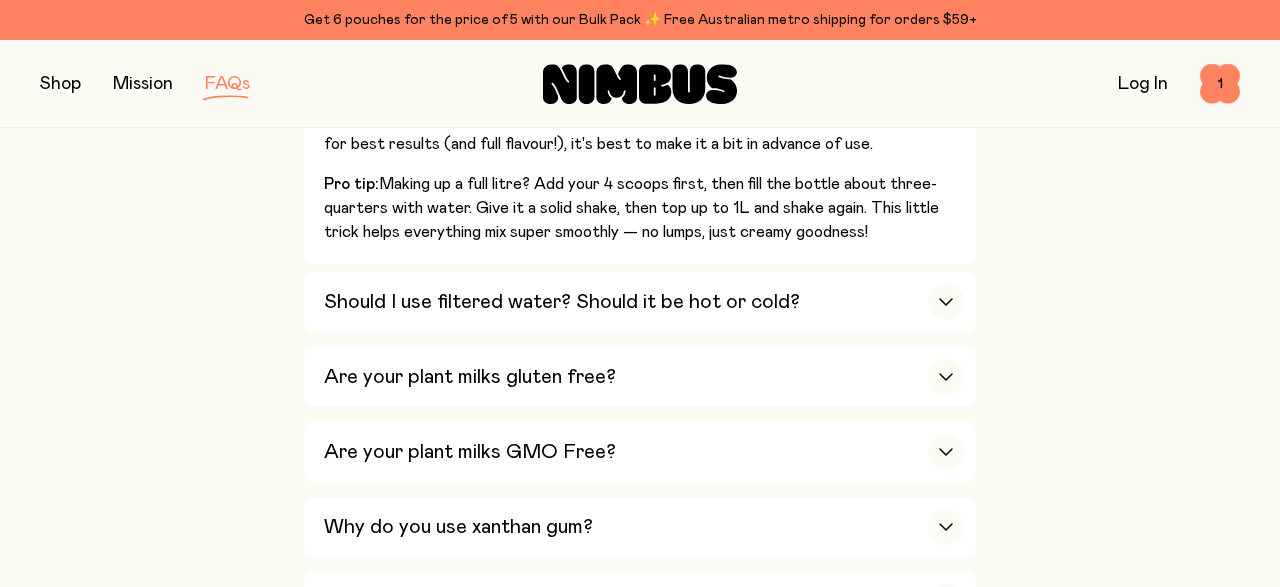 scroll, scrollTop: 1318, scrollLeft: 0, axis: vertical 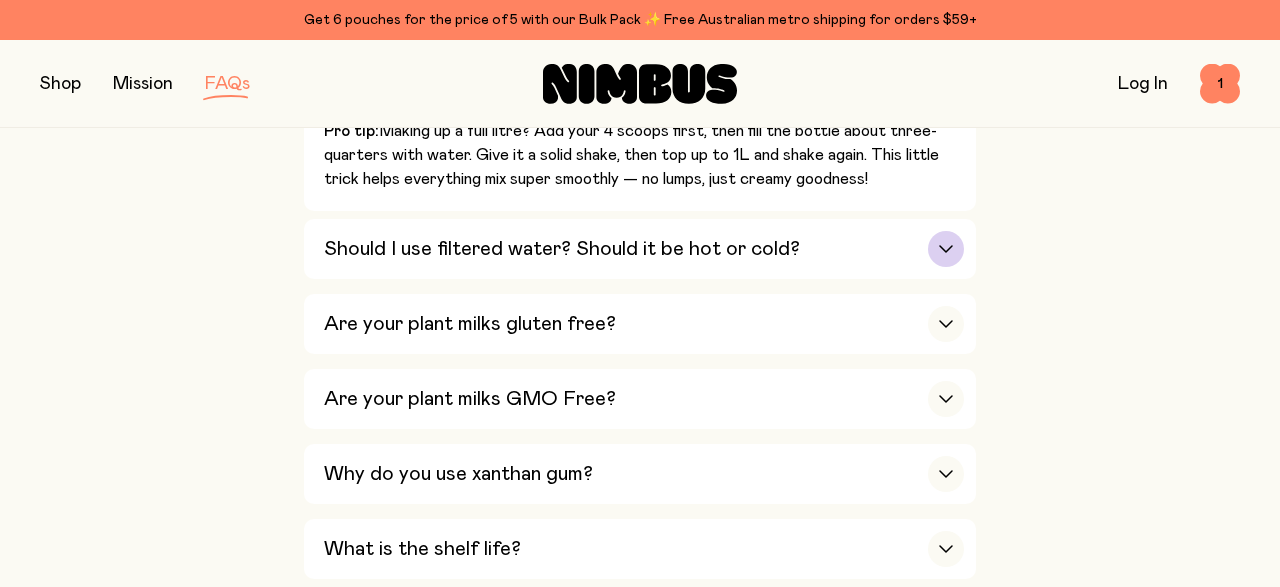 click at bounding box center [946, 249] 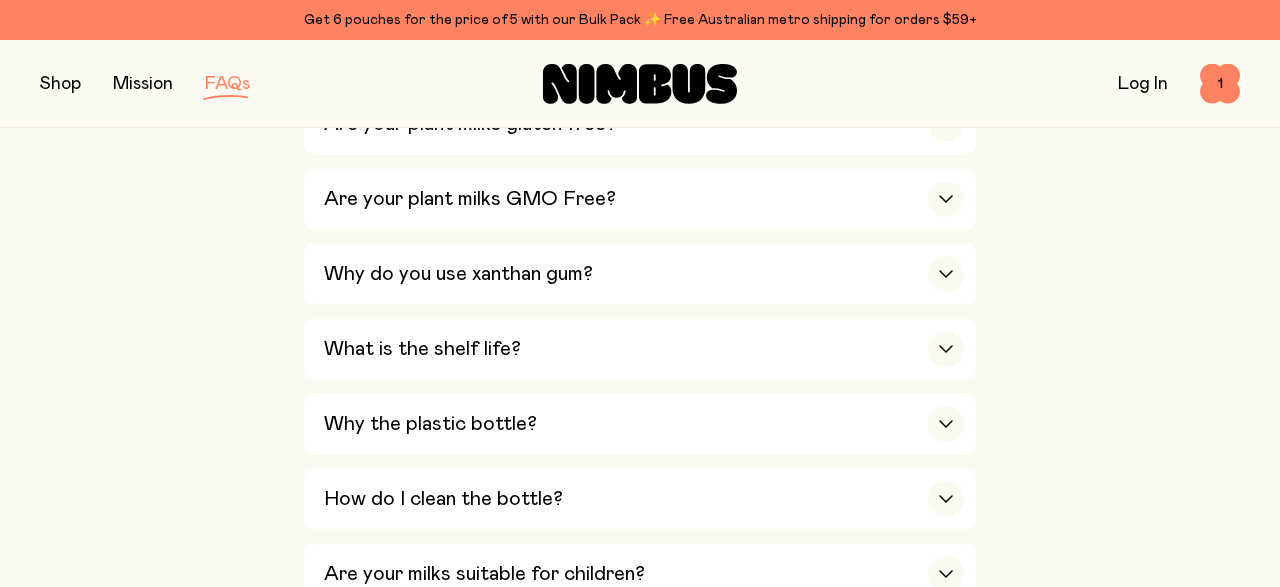drag, startPoint x: 1279, startPoint y: 199, endPoint x: 1279, endPoint y: 154, distance: 45 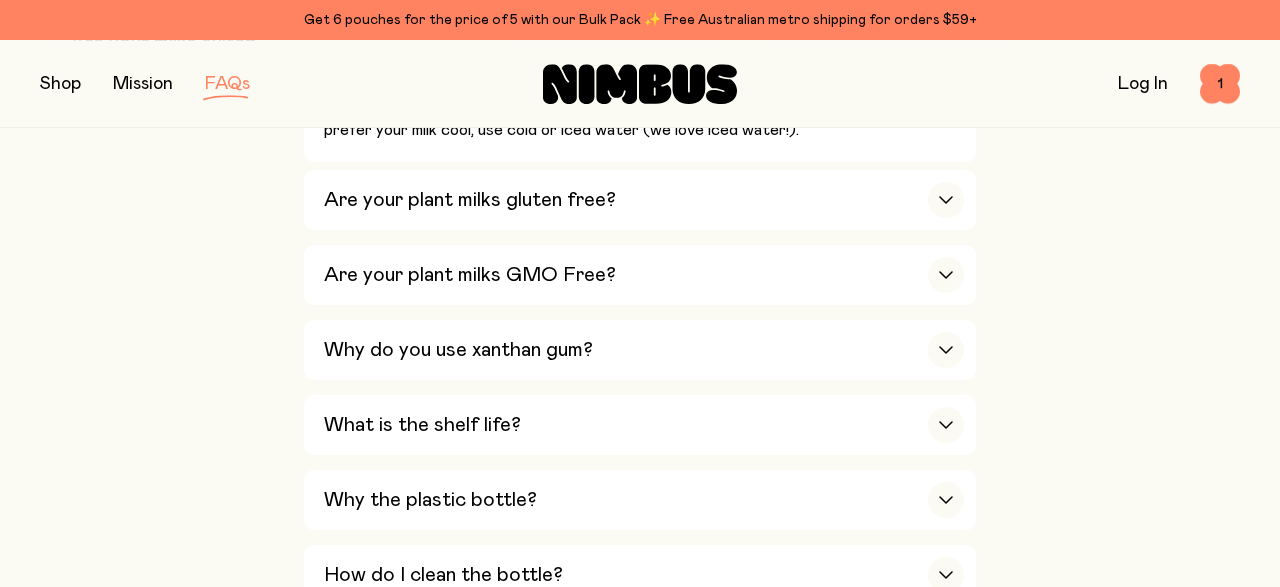 scroll, scrollTop: 1254, scrollLeft: 0, axis: vertical 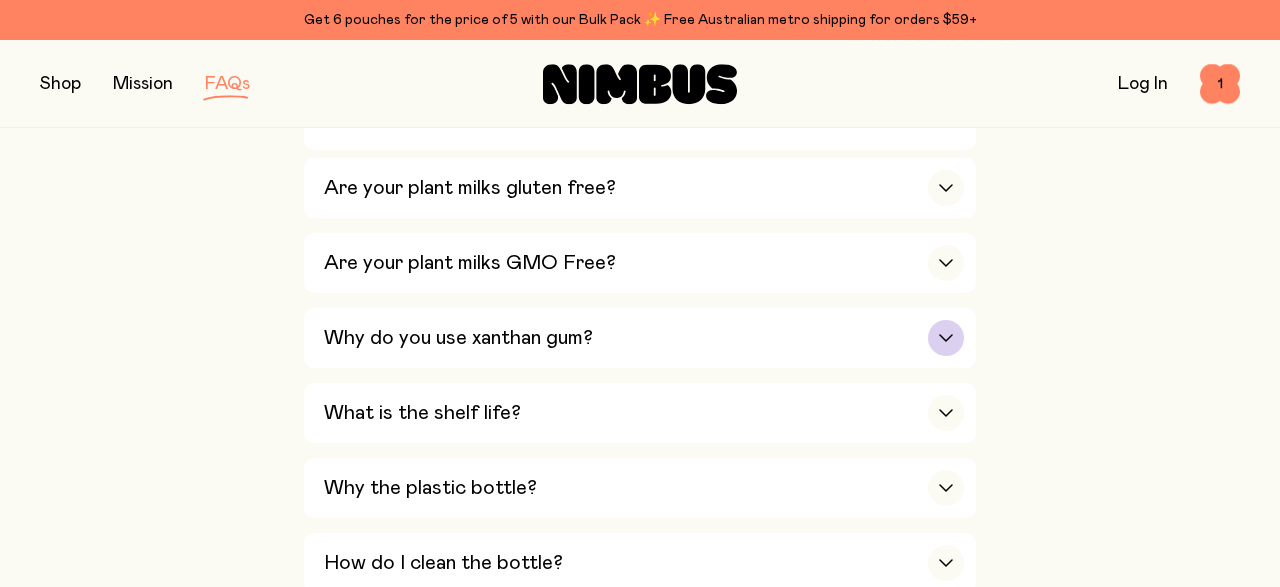 click at bounding box center [946, 338] 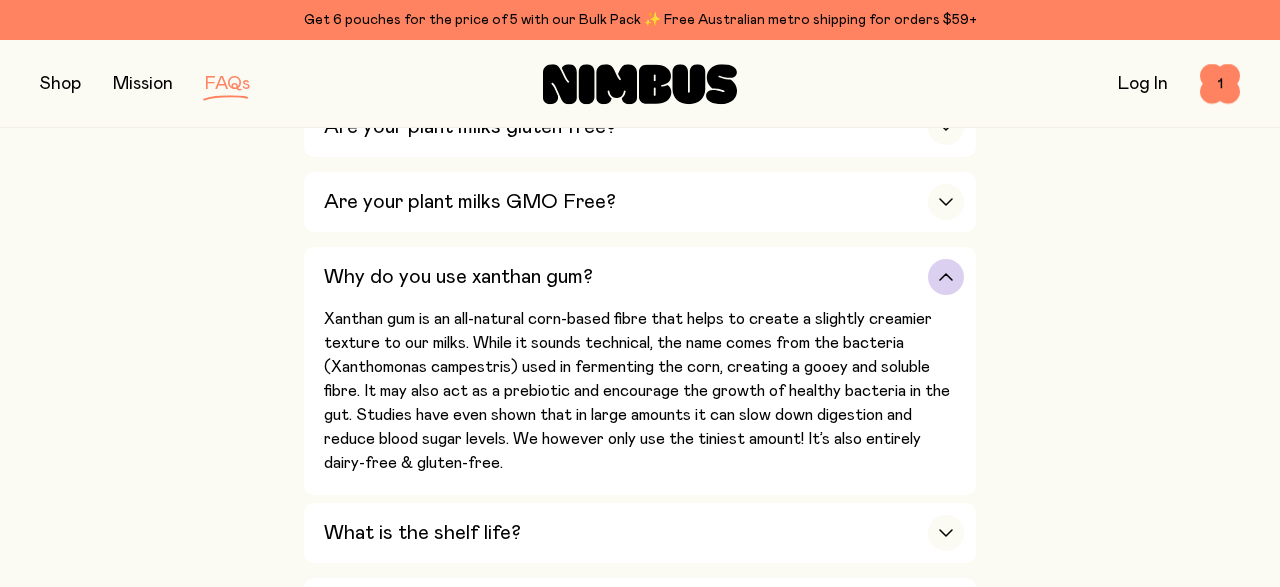 click at bounding box center [946, 277] 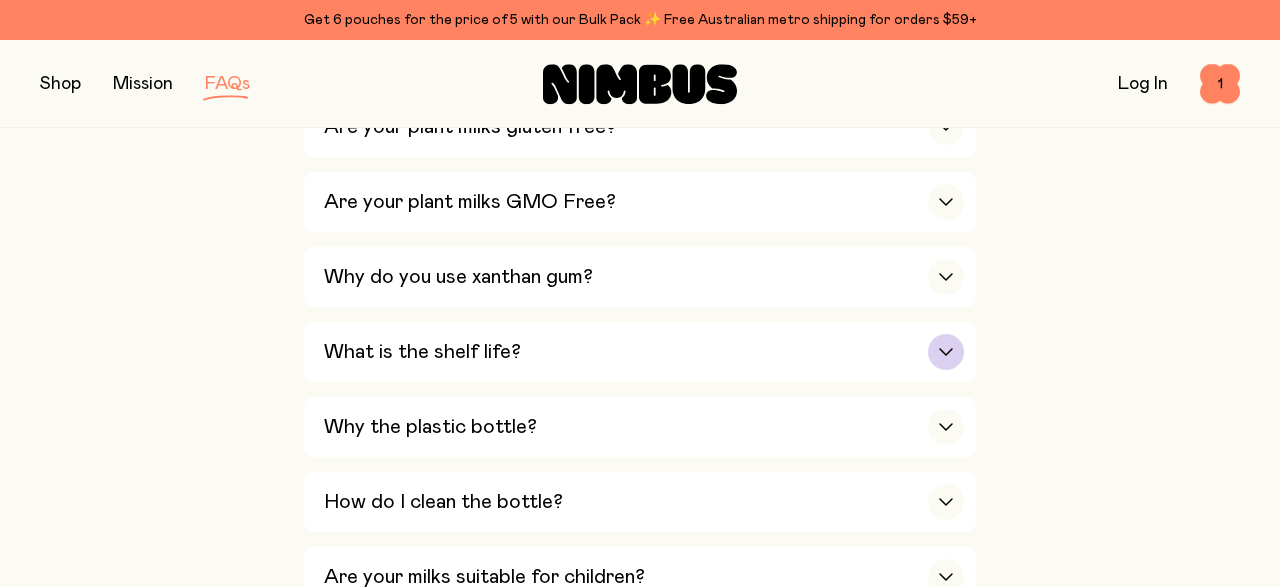 click 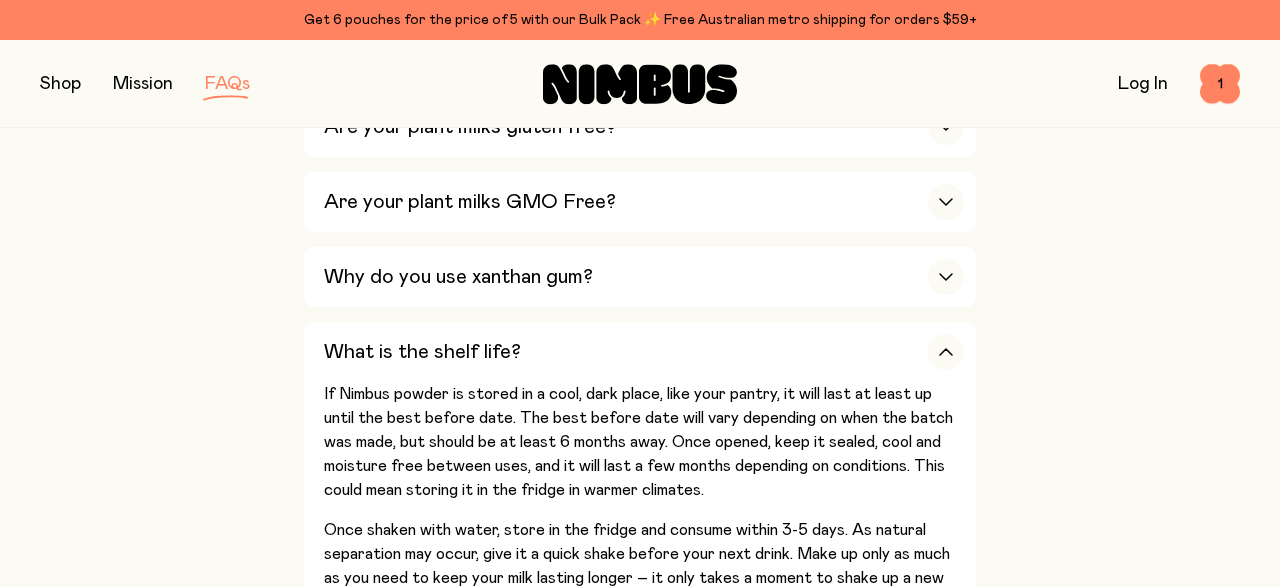 type 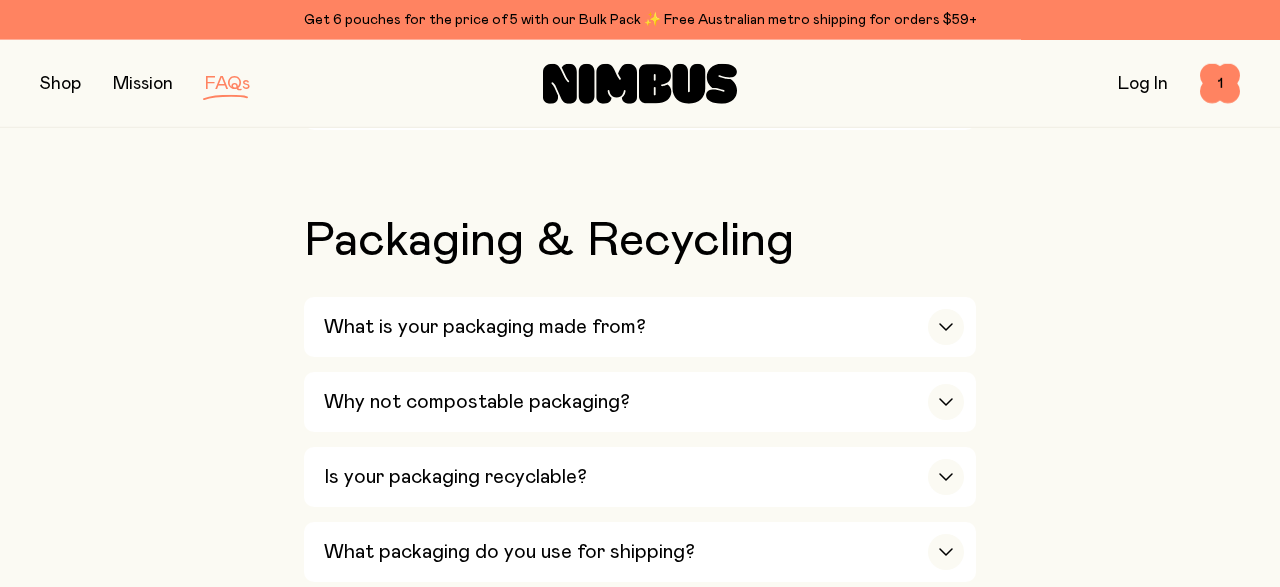 scroll, scrollTop: 2086, scrollLeft: 0, axis: vertical 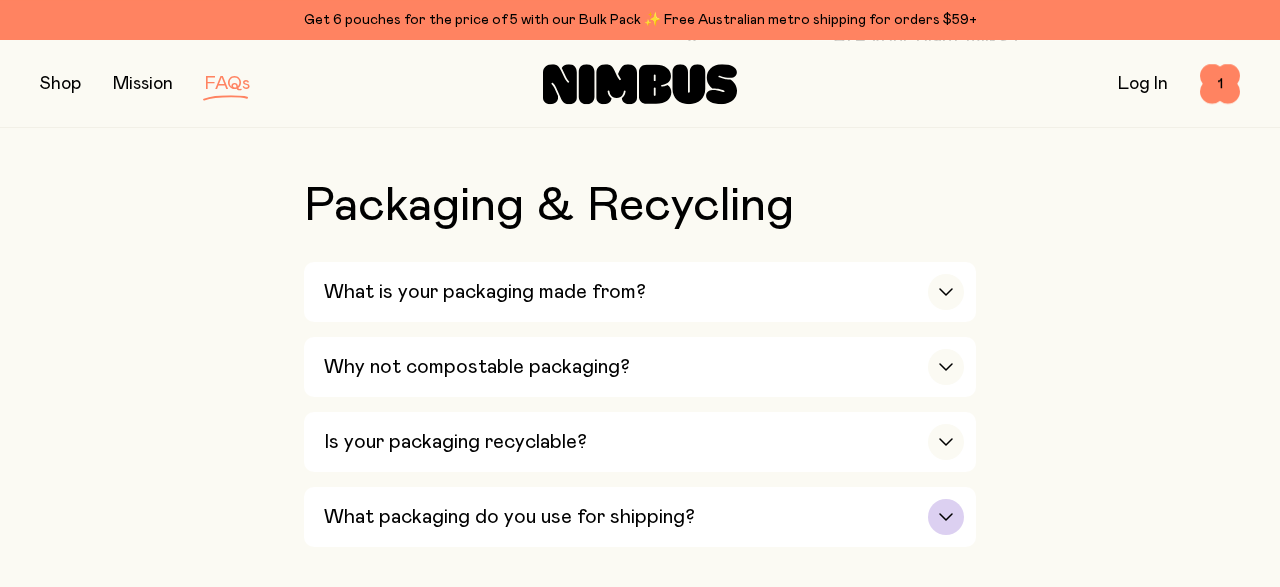 click at bounding box center [946, 517] 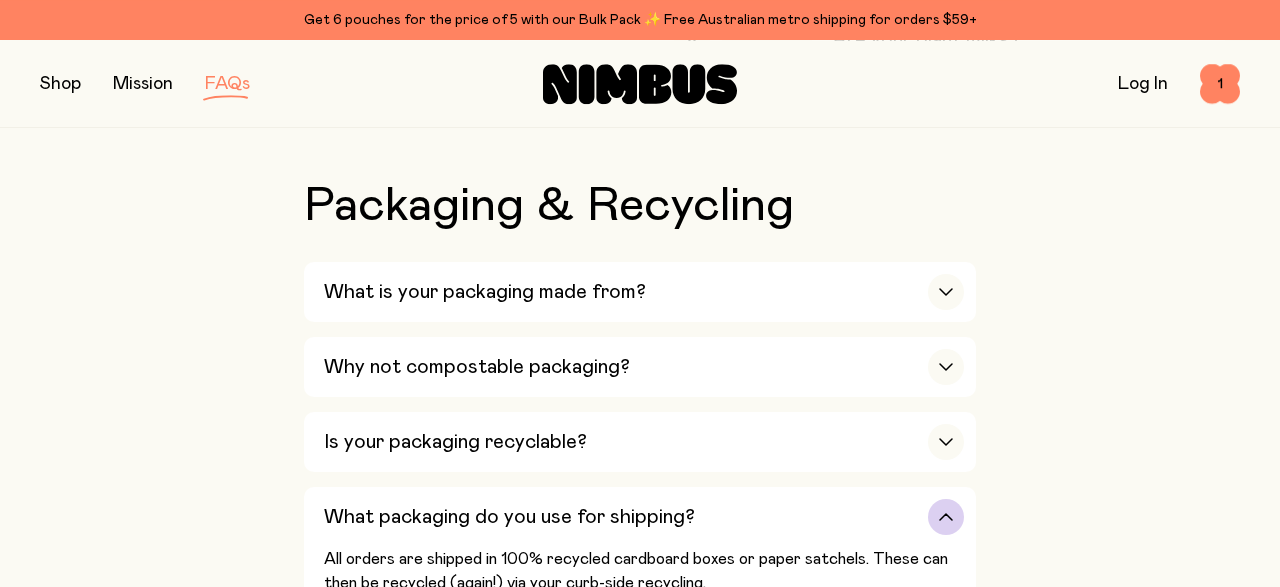 type 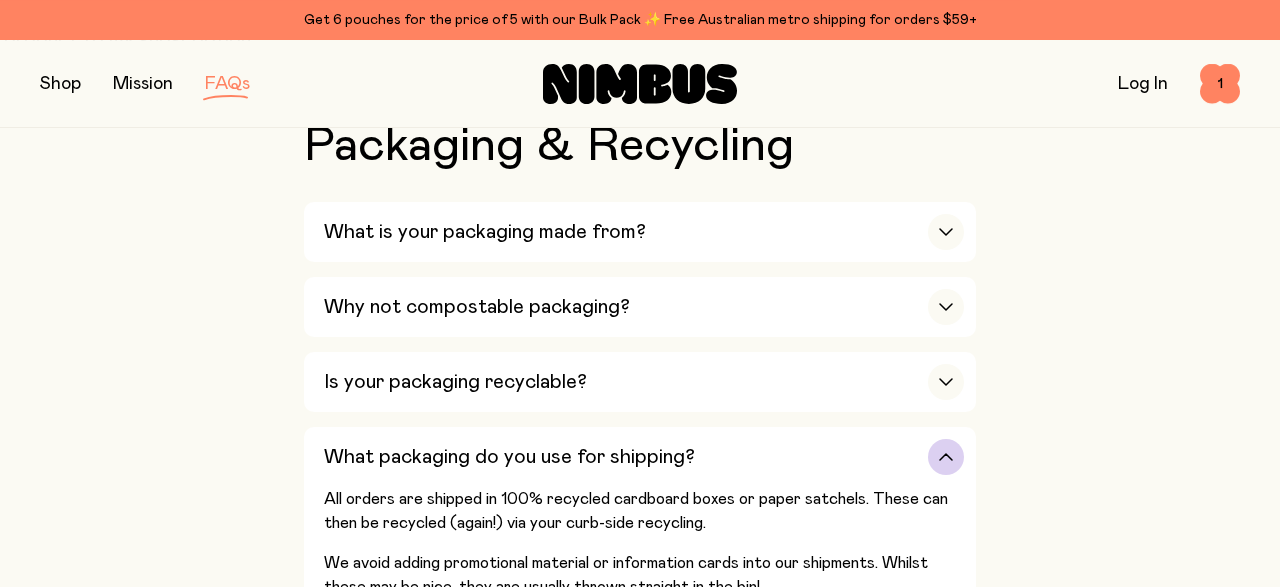 scroll, scrollTop: 2138, scrollLeft: 0, axis: vertical 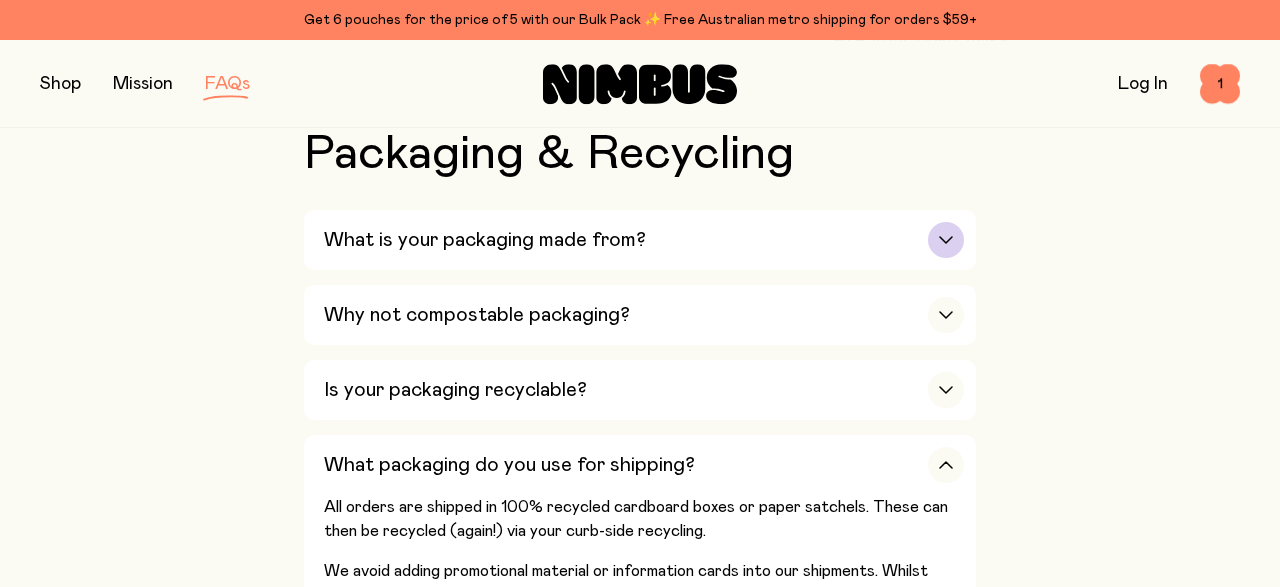 click at bounding box center (946, 240) 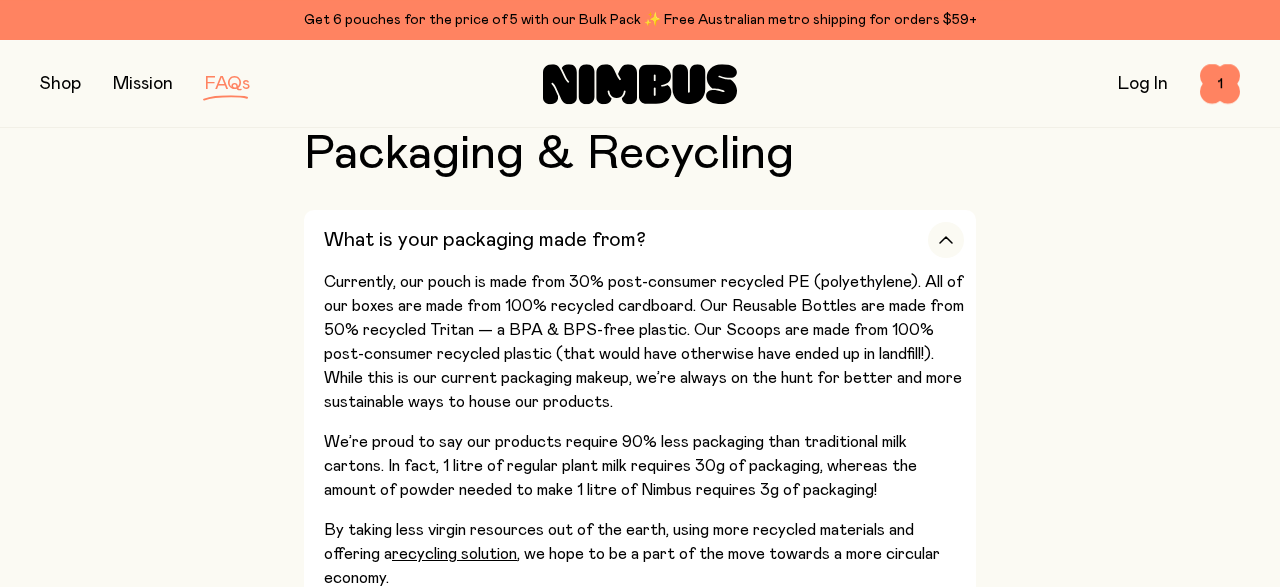 type 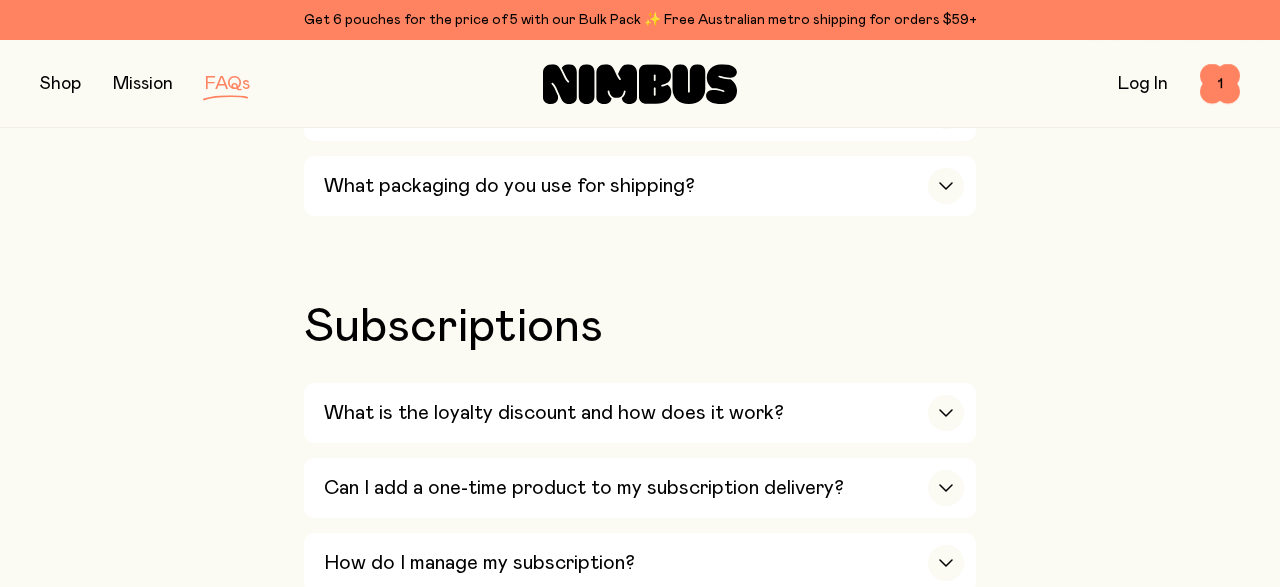 scroll, scrollTop: 2918, scrollLeft: 0, axis: vertical 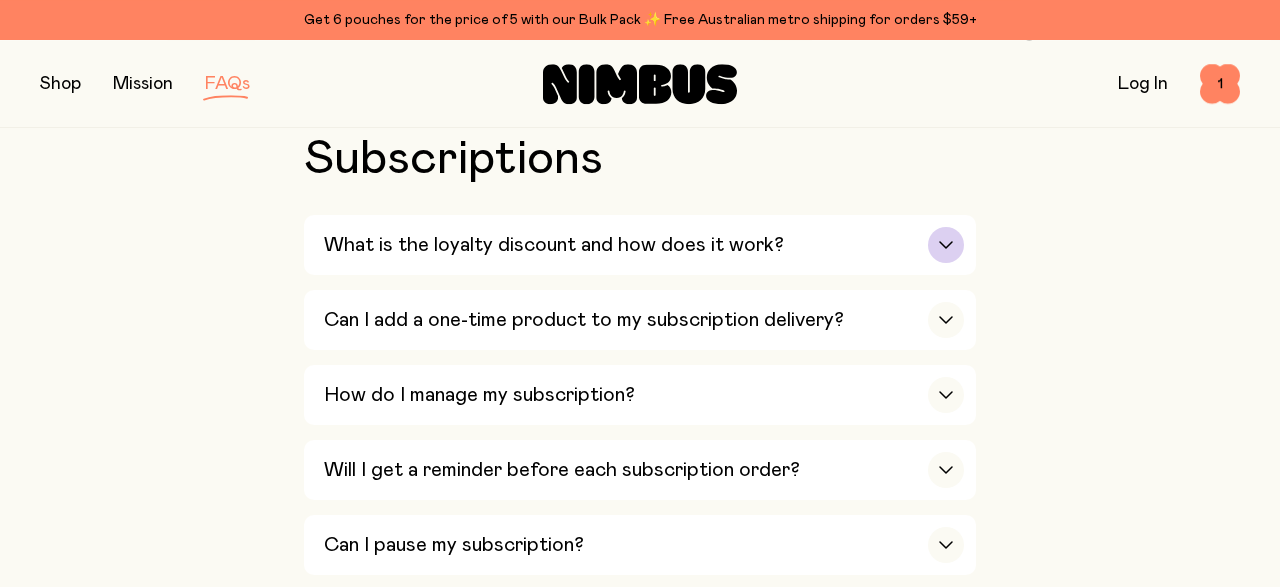 click at bounding box center (946, 245) 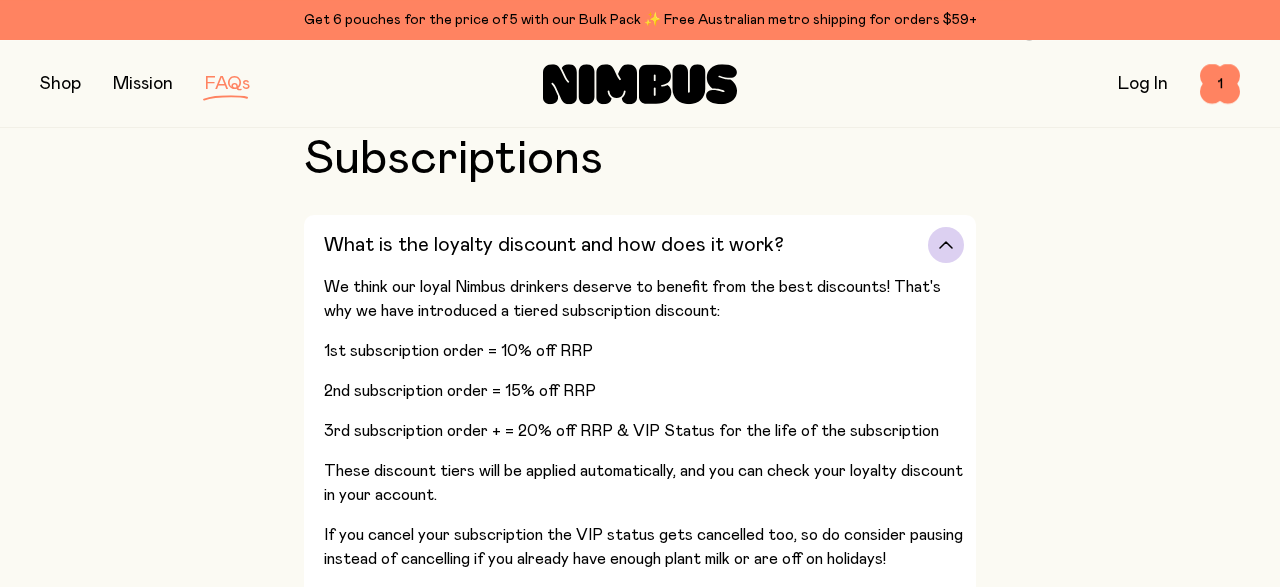 type 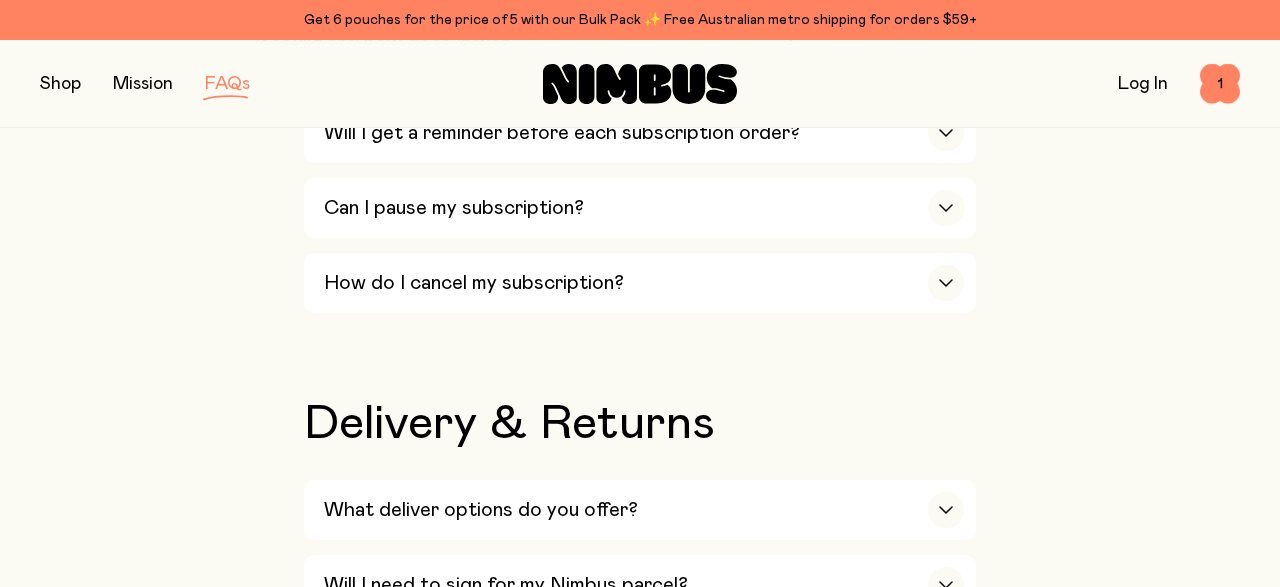 scroll, scrollTop: 3646, scrollLeft: 0, axis: vertical 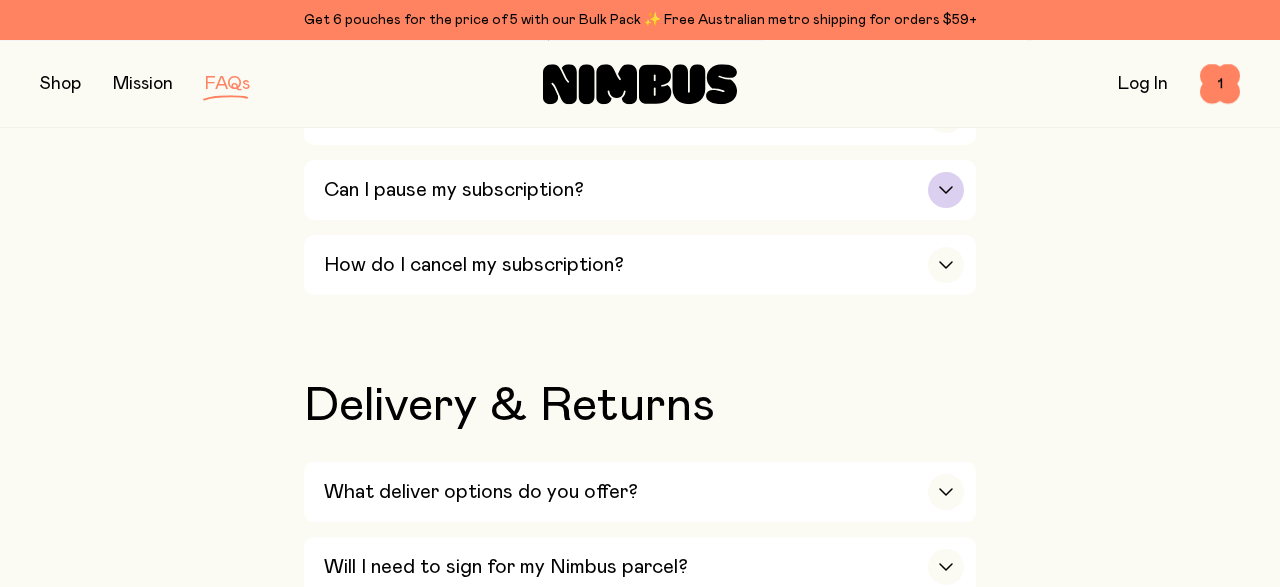 click at bounding box center (946, 190) 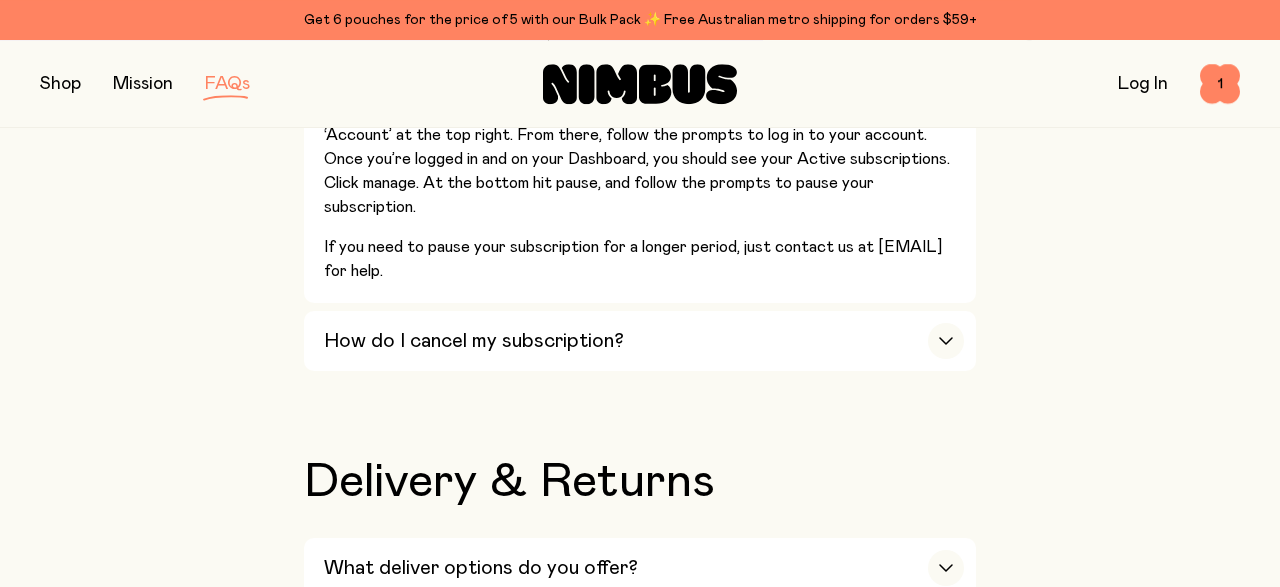 scroll, scrollTop: 3456, scrollLeft: 0, axis: vertical 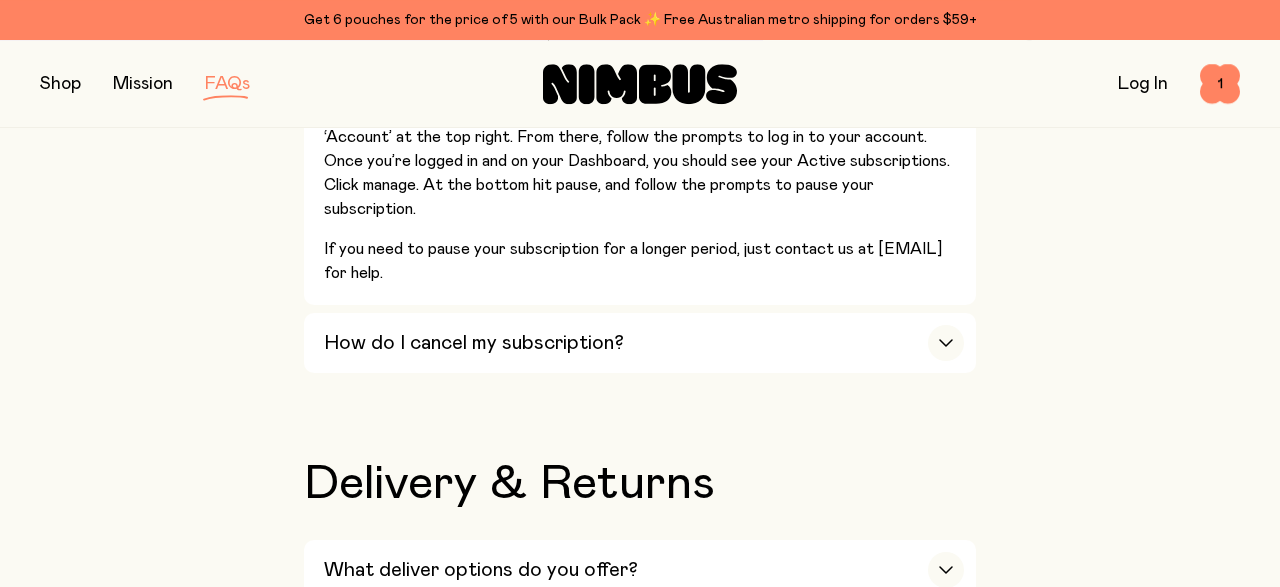 type 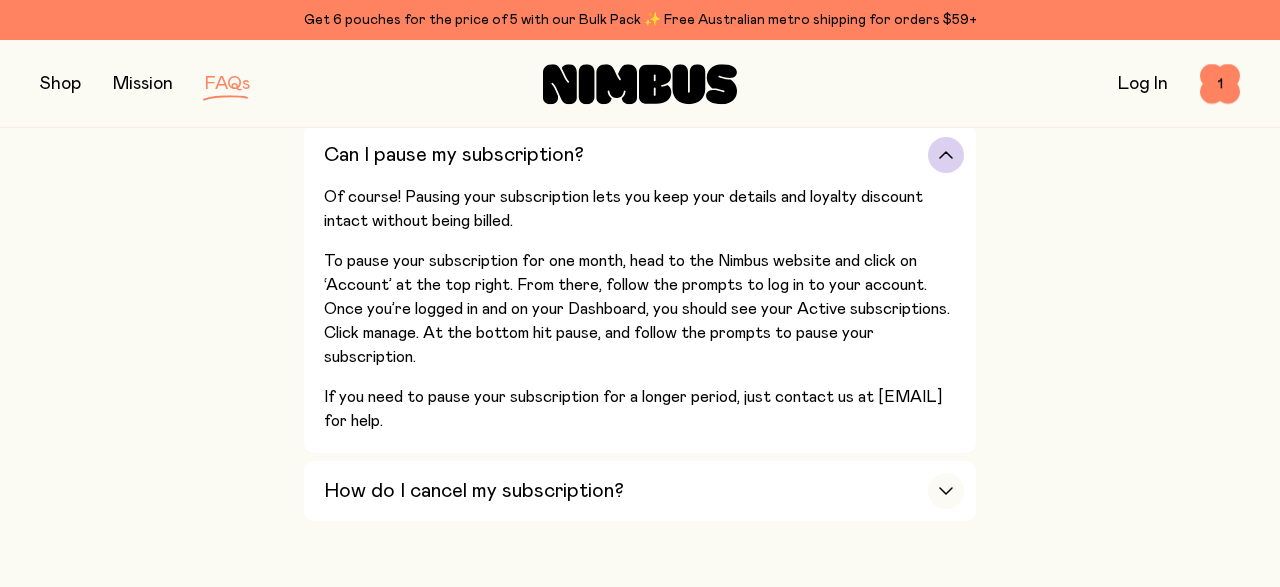 scroll, scrollTop: 3300, scrollLeft: 0, axis: vertical 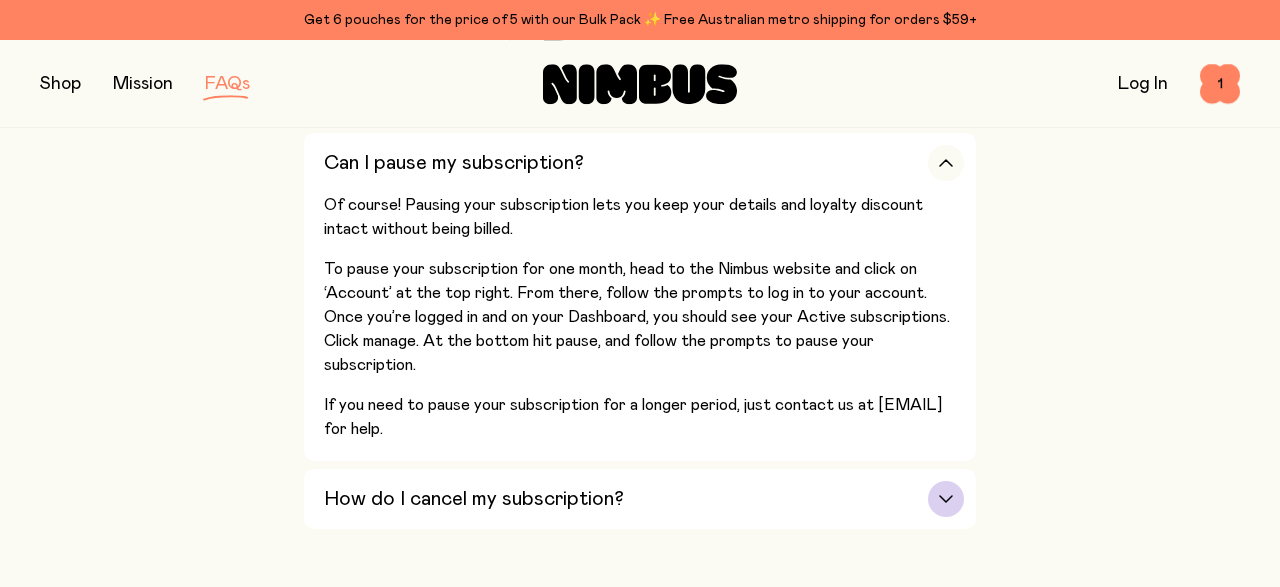 click 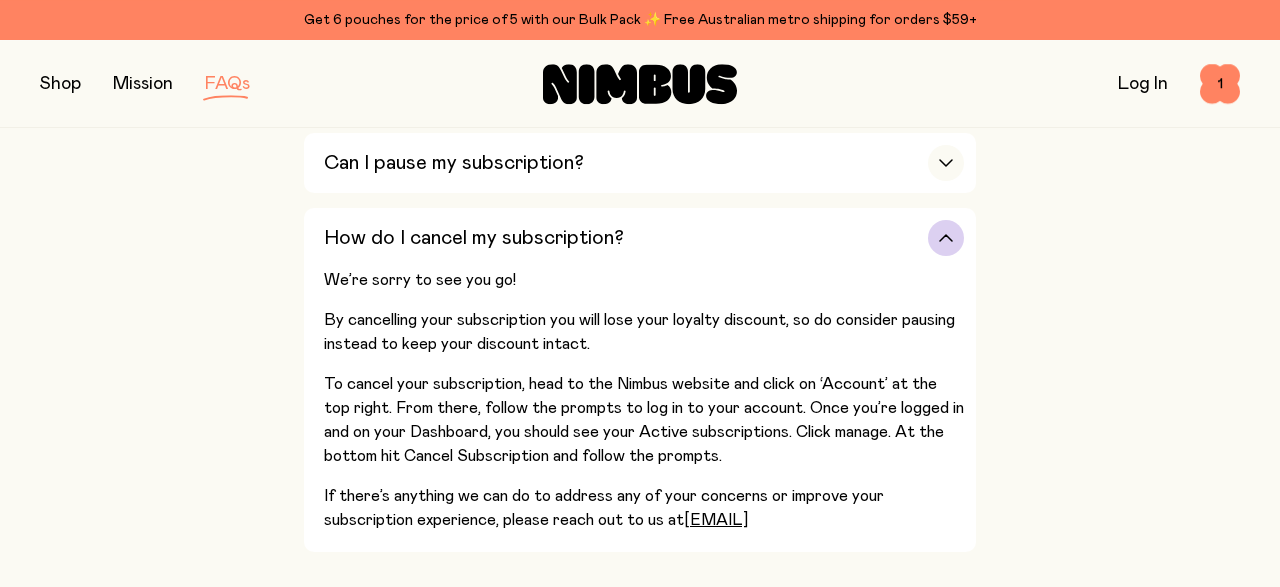type 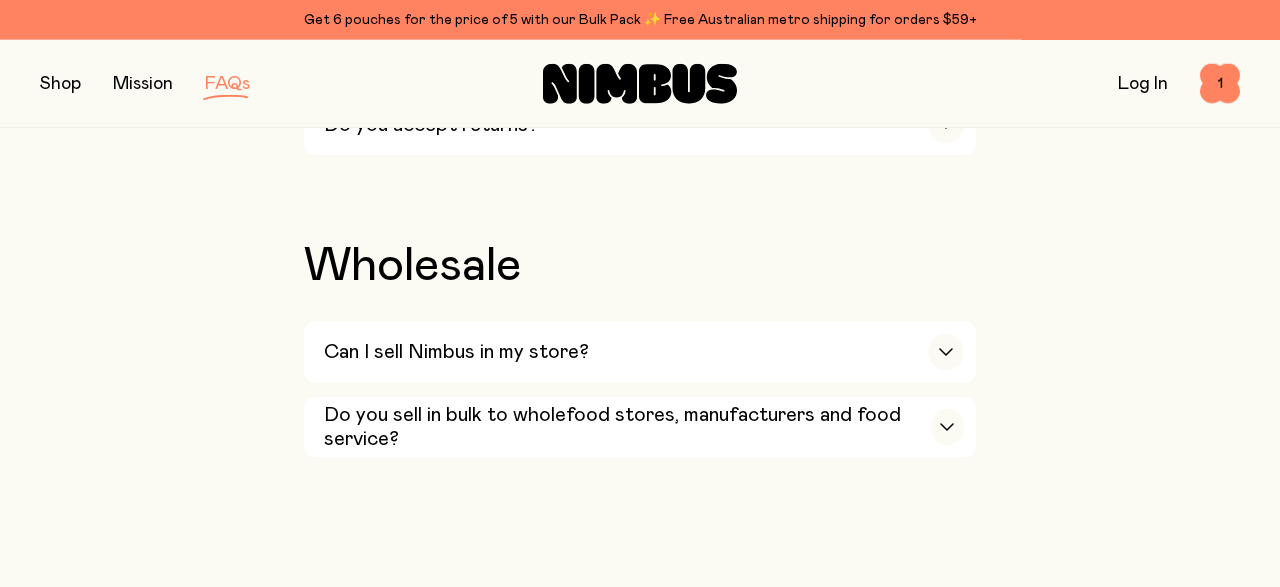 scroll, scrollTop: 4444, scrollLeft: 0, axis: vertical 